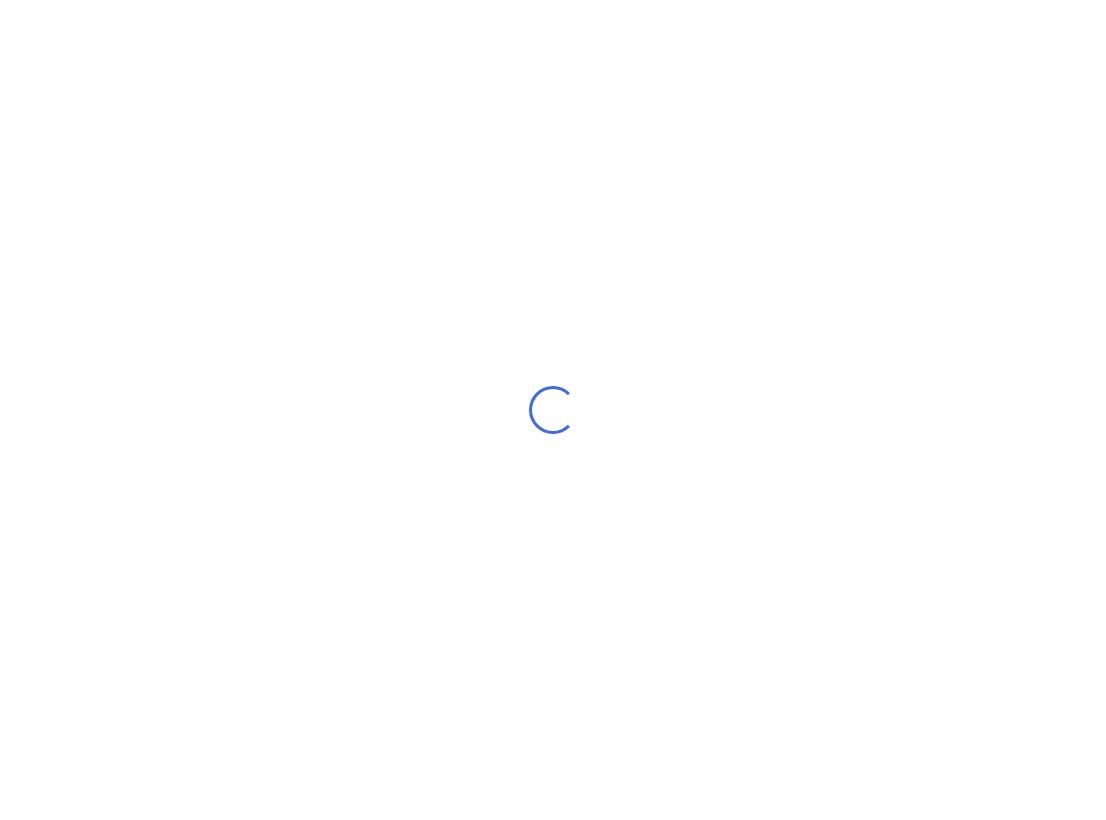 scroll, scrollTop: 0, scrollLeft: 0, axis: both 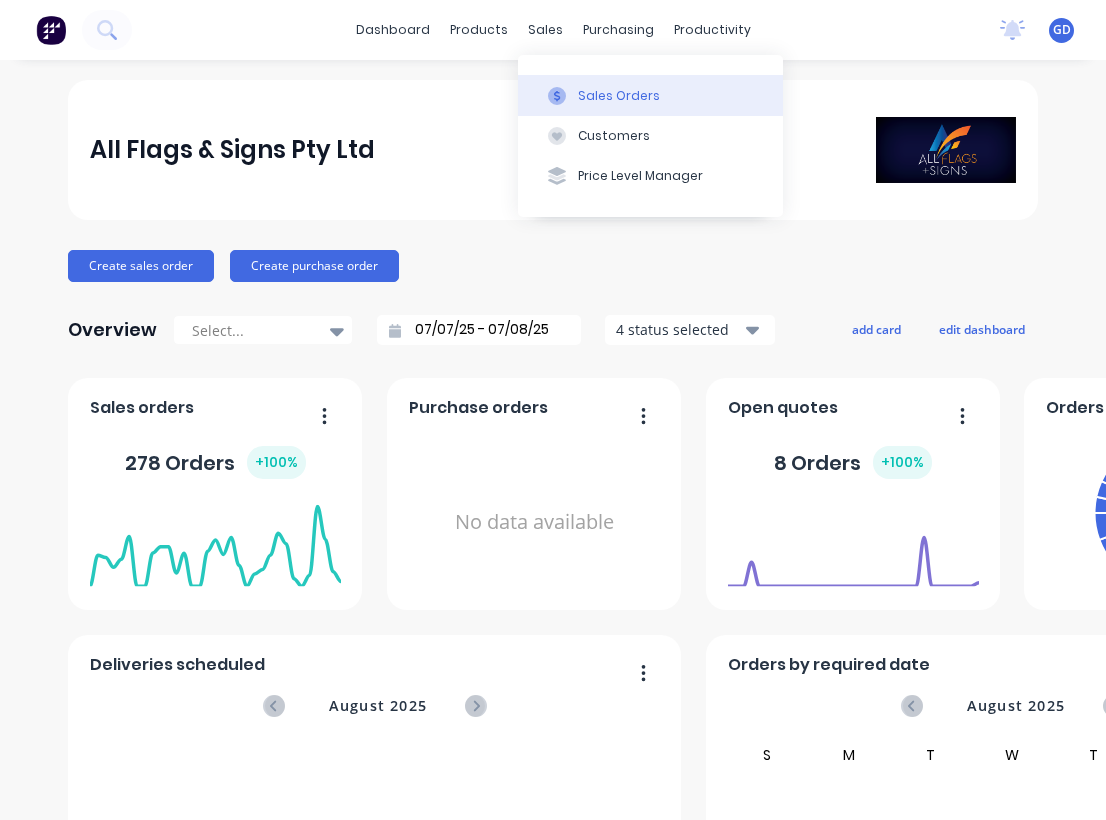 click on "Sales Orders" at bounding box center [619, 96] 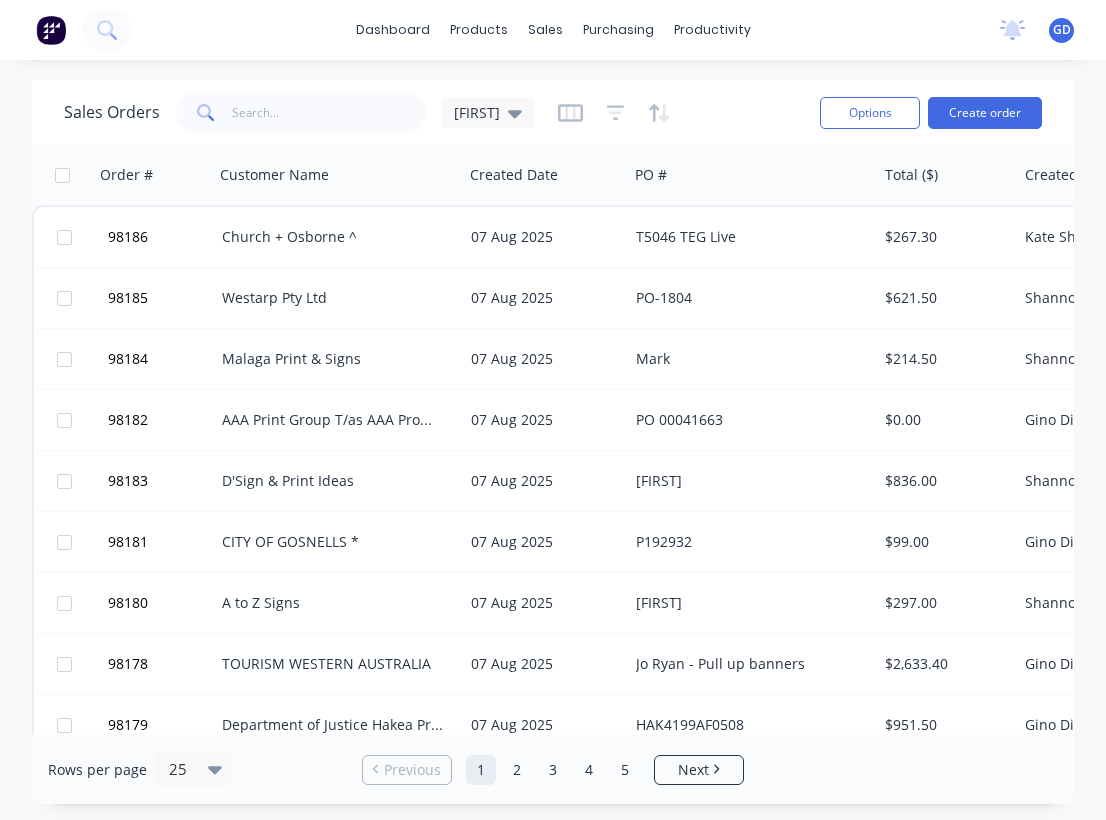 scroll, scrollTop: 0, scrollLeft: 0, axis: both 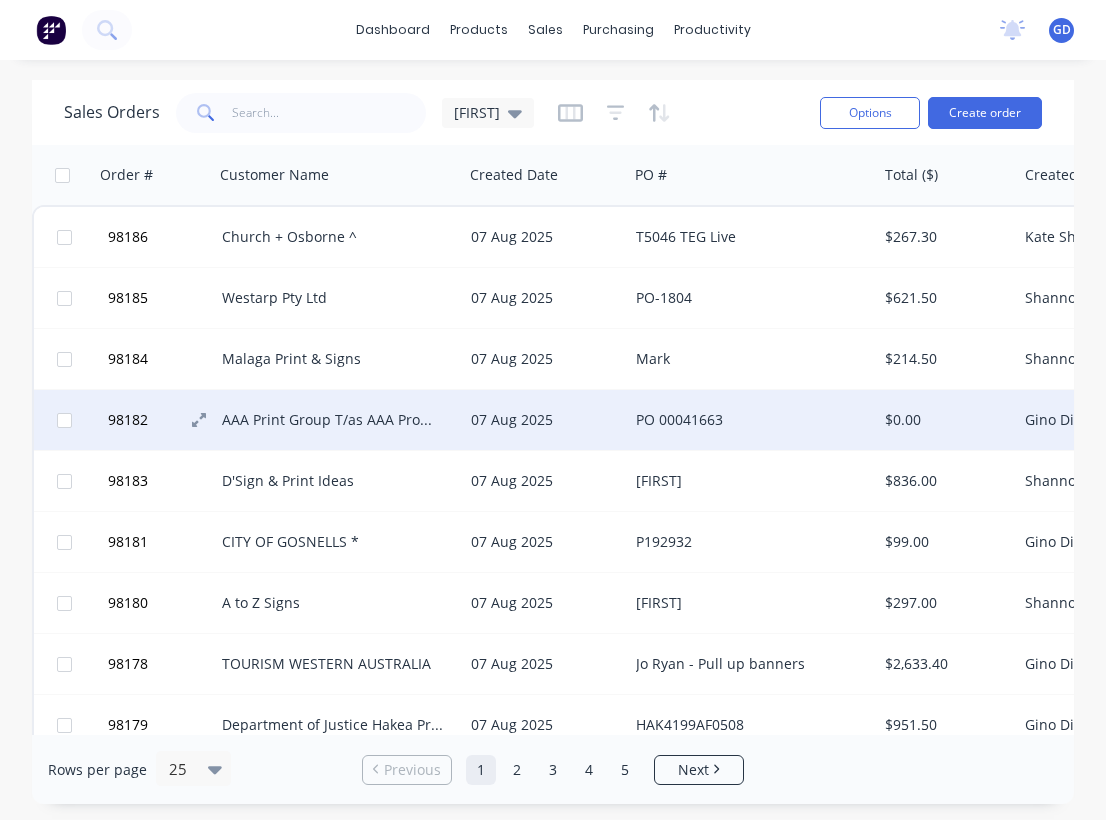 click on "98182" at bounding box center [128, 420] 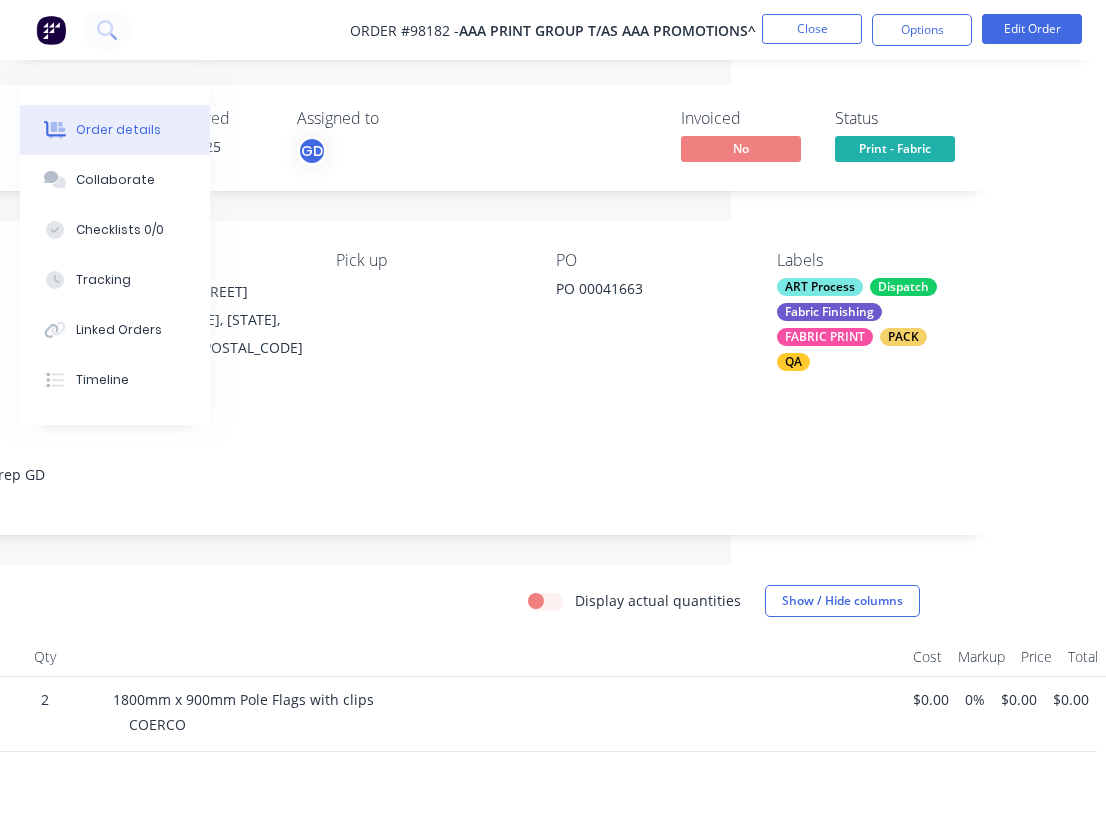 scroll, scrollTop: 0, scrollLeft: 375, axis: horizontal 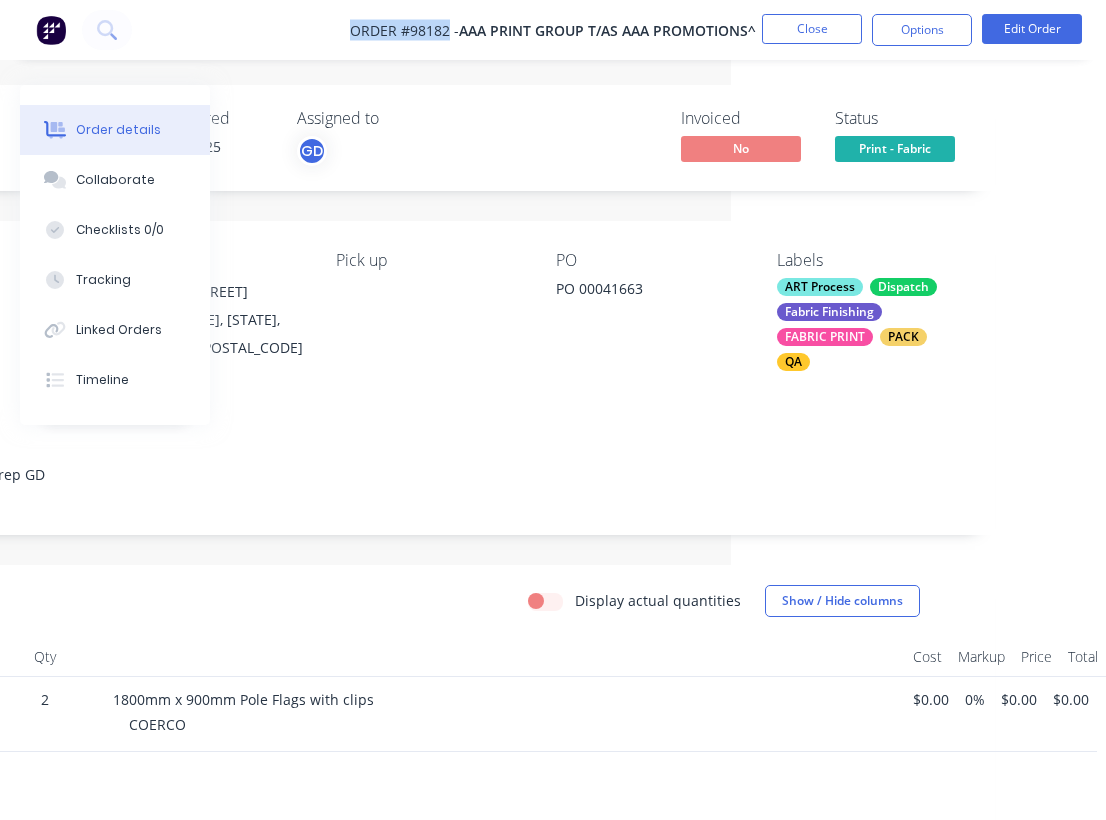 drag, startPoint x: 343, startPoint y: 30, endPoint x: 449, endPoint y: 28, distance: 106.01887 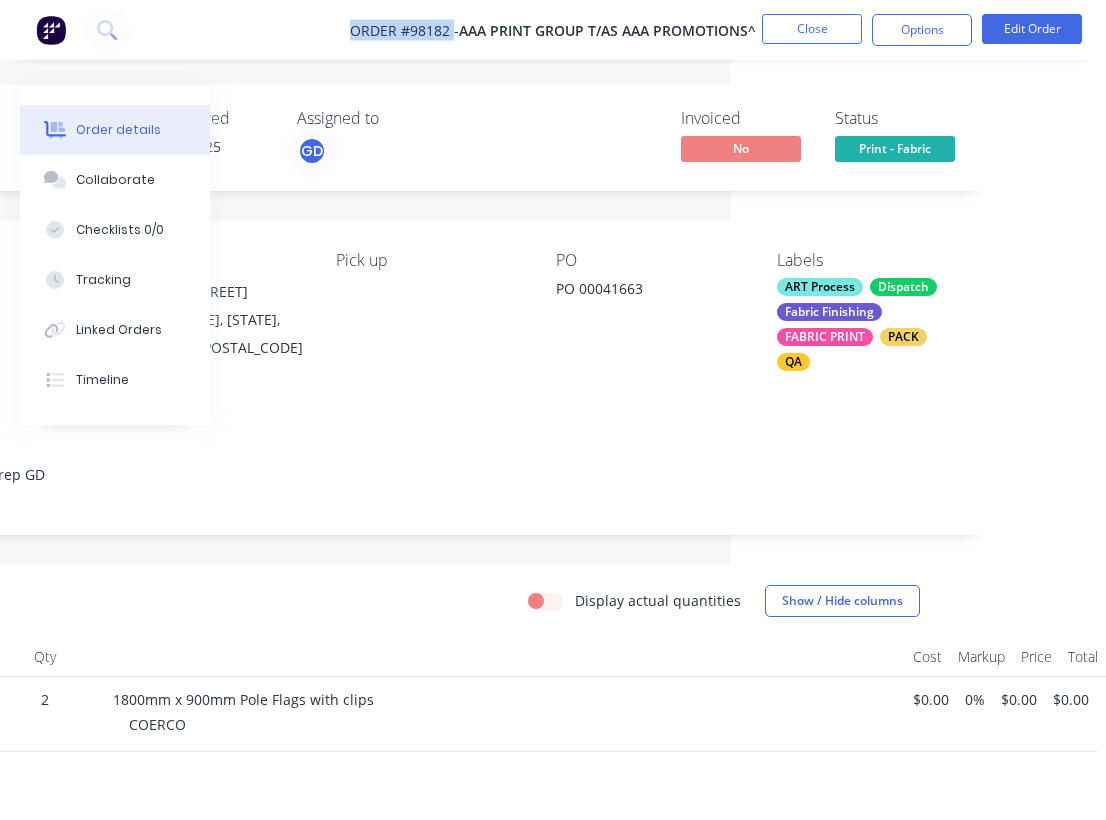 drag, startPoint x: 350, startPoint y: 24, endPoint x: 451, endPoint y: 33, distance: 101.4002 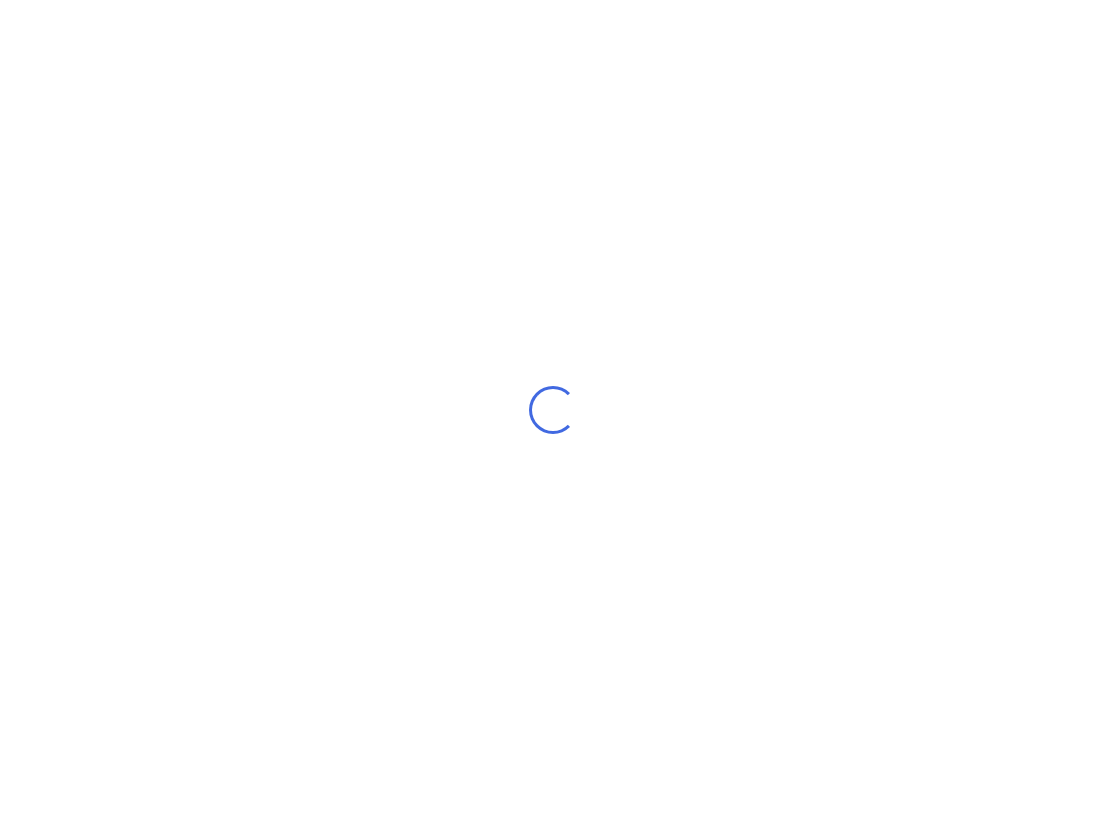scroll, scrollTop: 0, scrollLeft: 0, axis: both 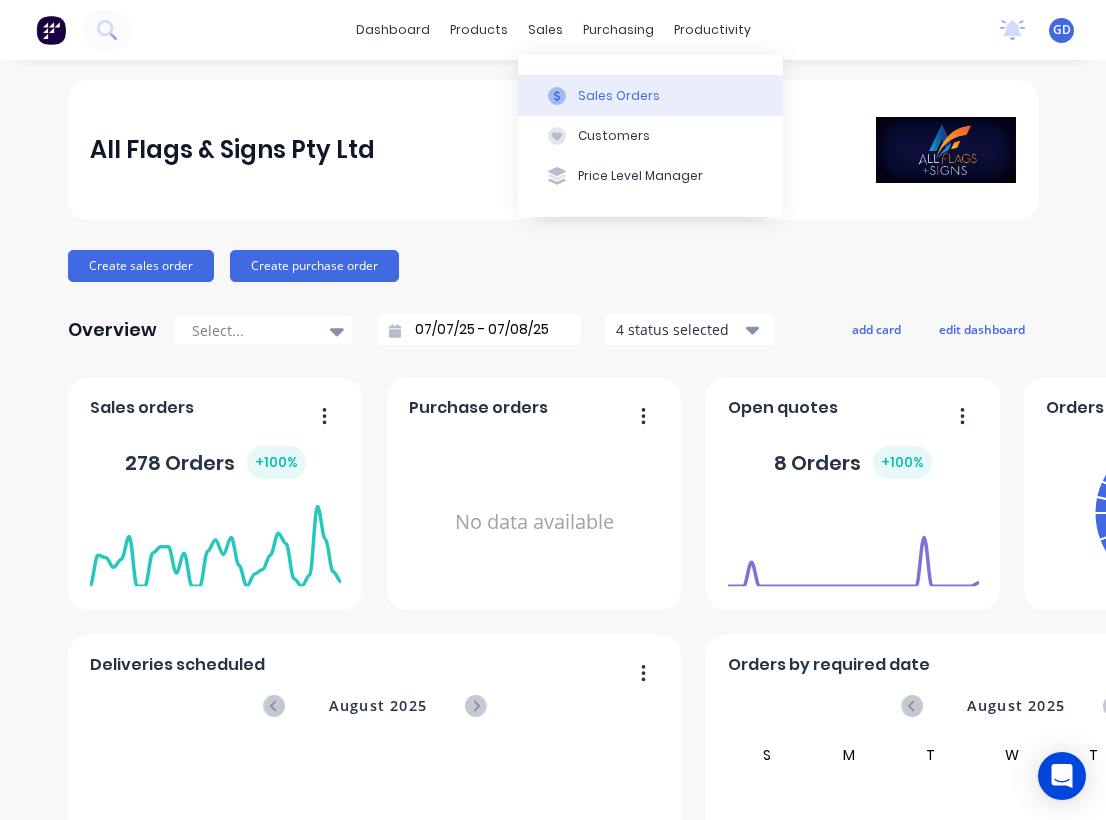 click on "Sales Orders" at bounding box center (619, 96) 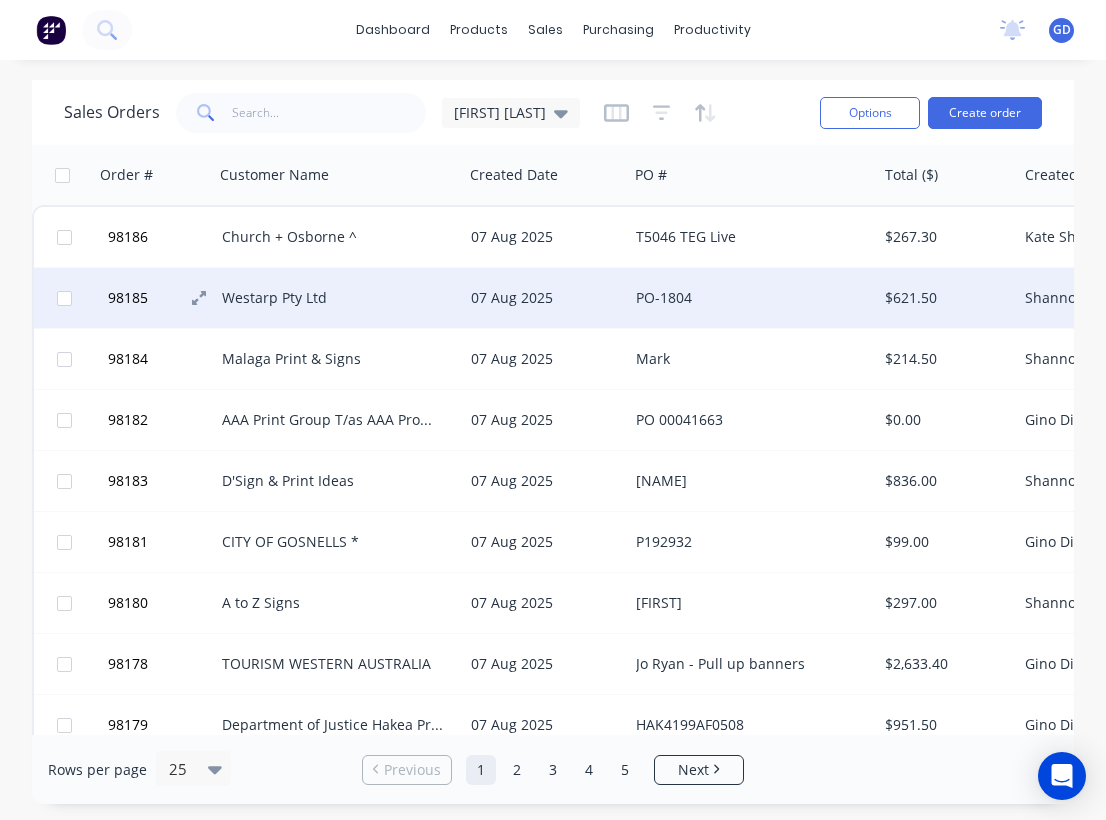 click on "98185" at bounding box center [128, 298] 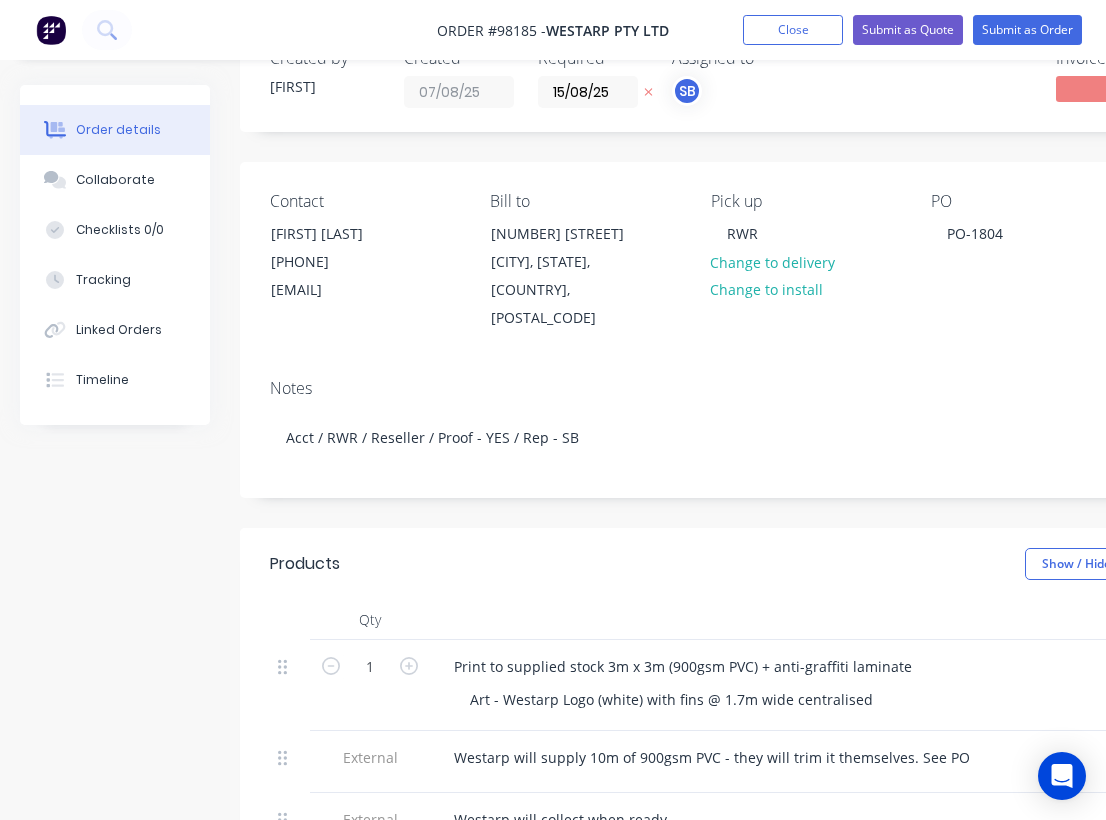 scroll, scrollTop: 62, scrollLeft: 0, axis: vertical 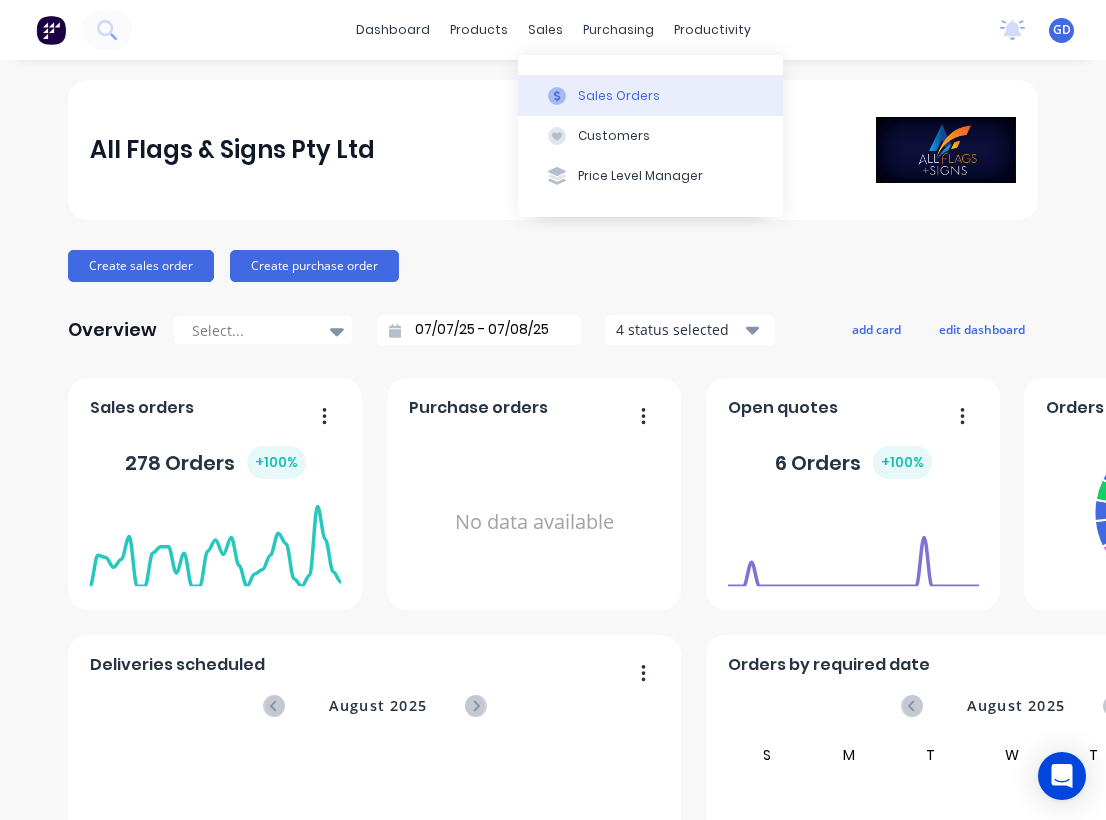click on "Sales Orders" at bounding box center [619, 96] 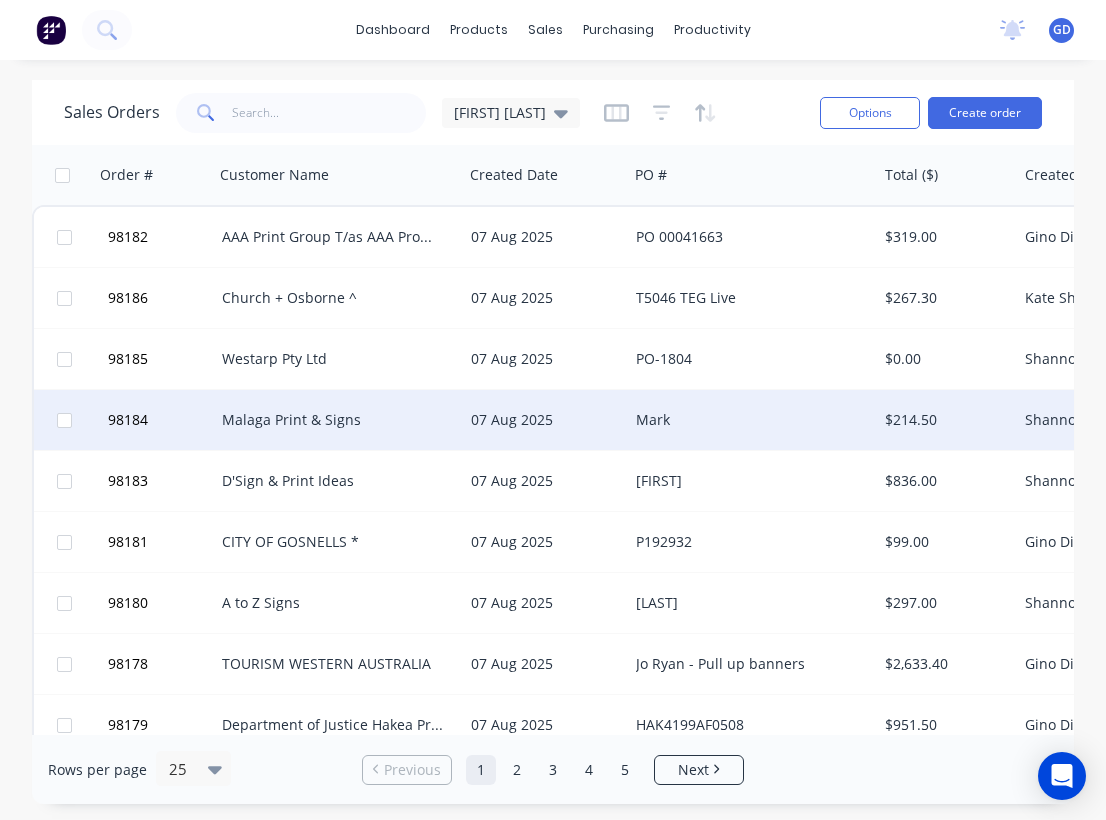 scroll, scrollTop: 0, scrollLeft: 0, axis: both 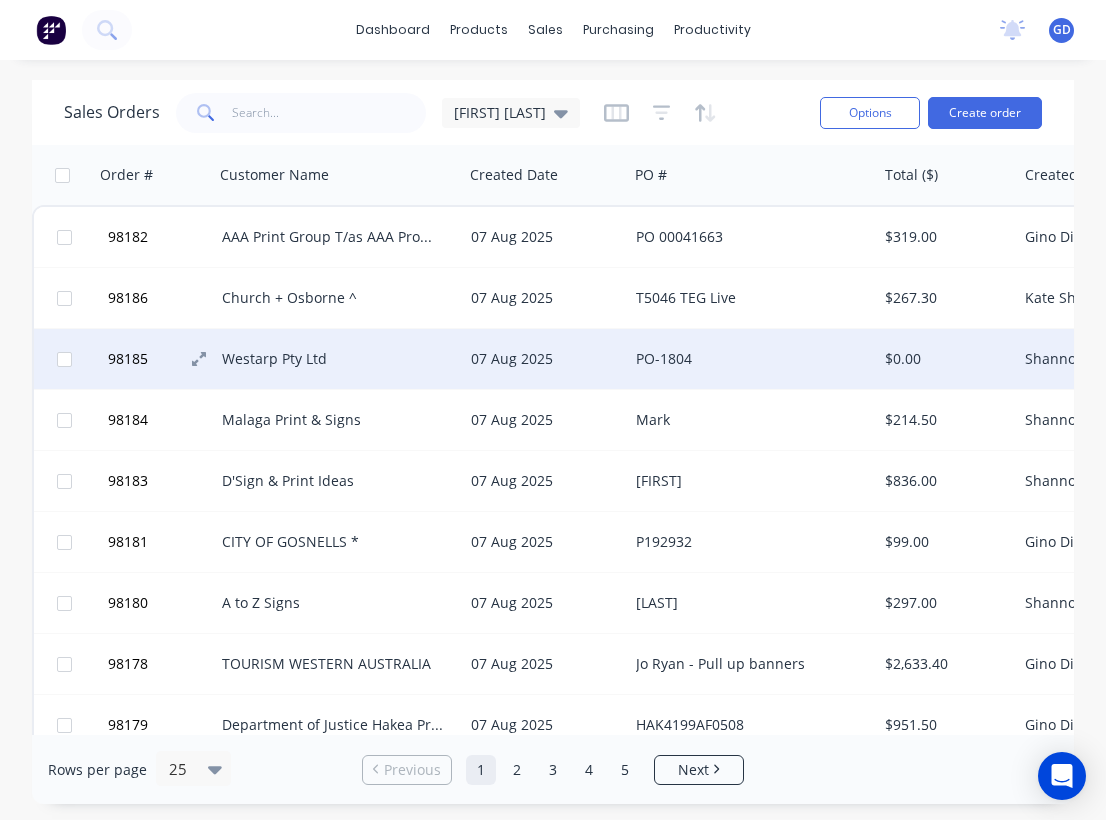 click on "98185" at bounding box center (128, 359) 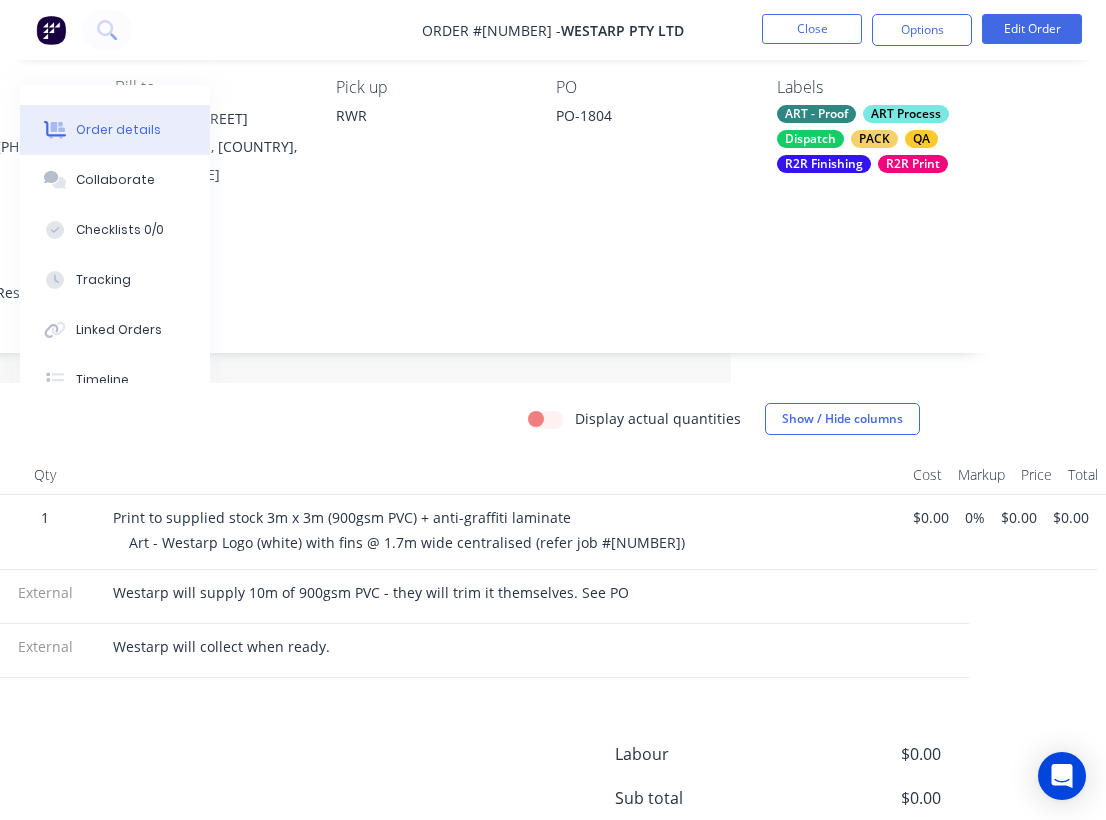 scroll, scrollTop: 173, scrollLeft: 375, axis: both 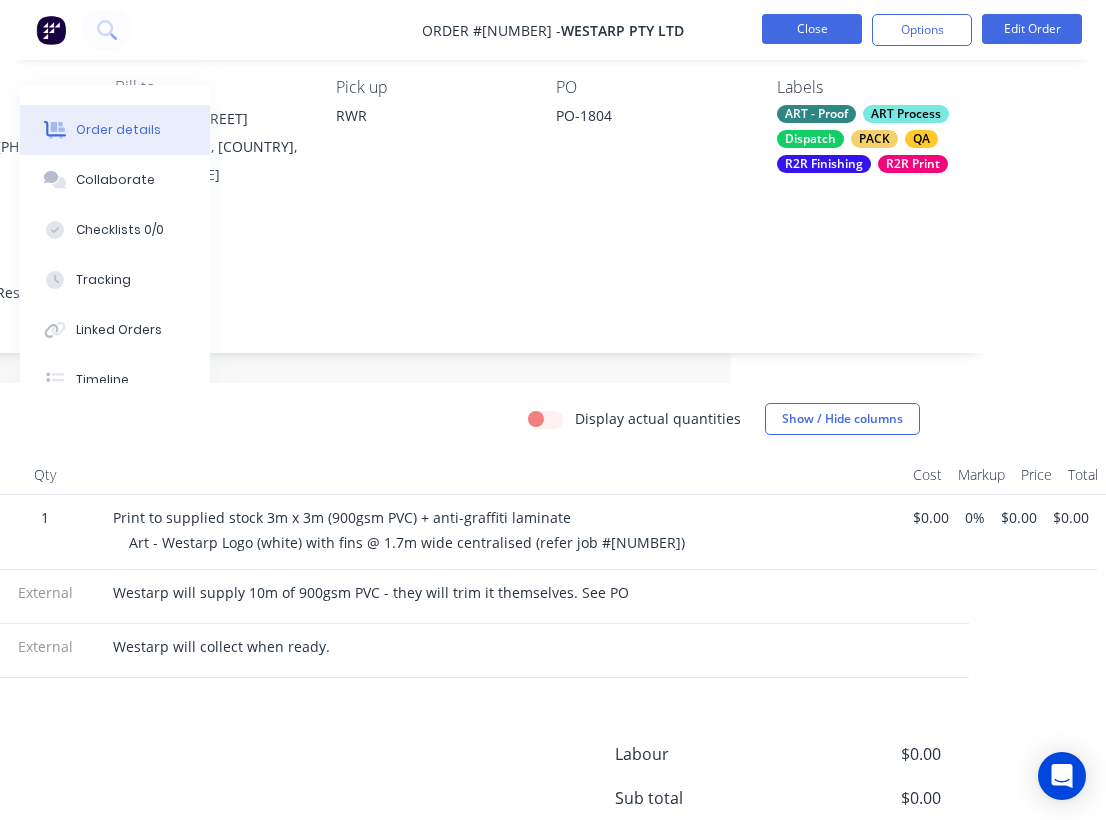 click on "Close" at bounding box center (812, 29) 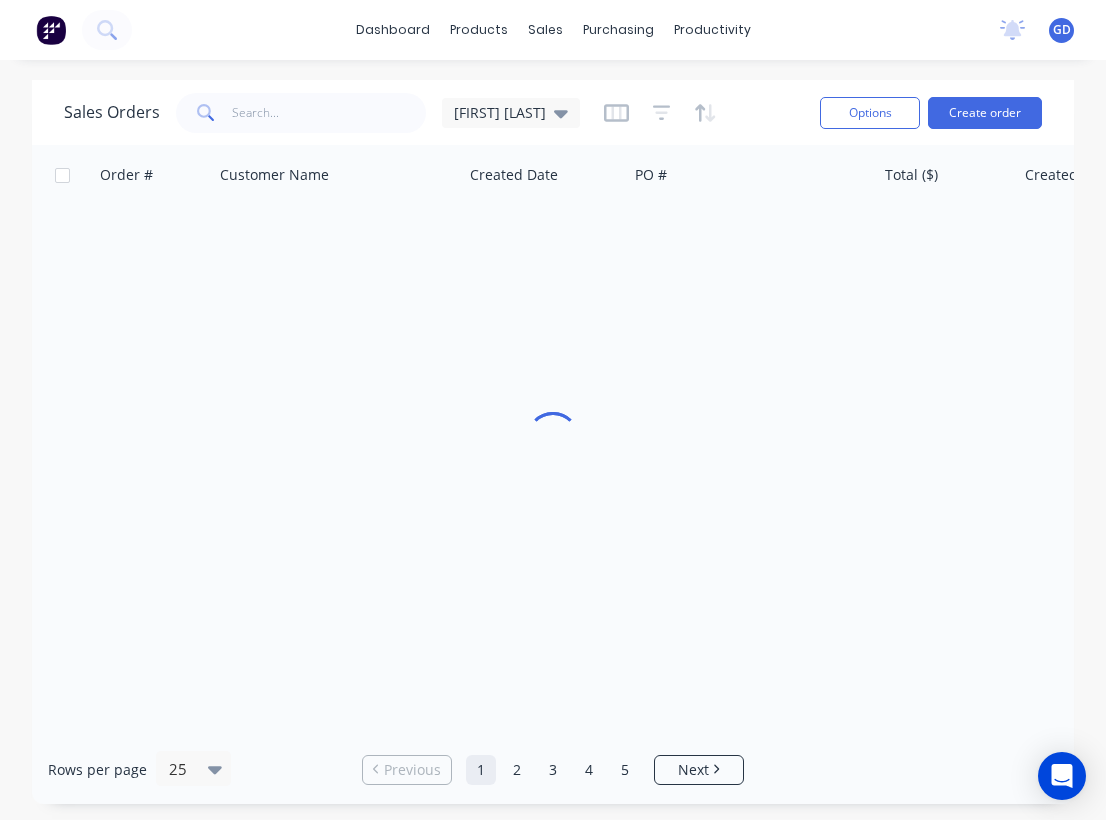 scroll, scrollTop: 0, scrollLeft: 0, axis: both 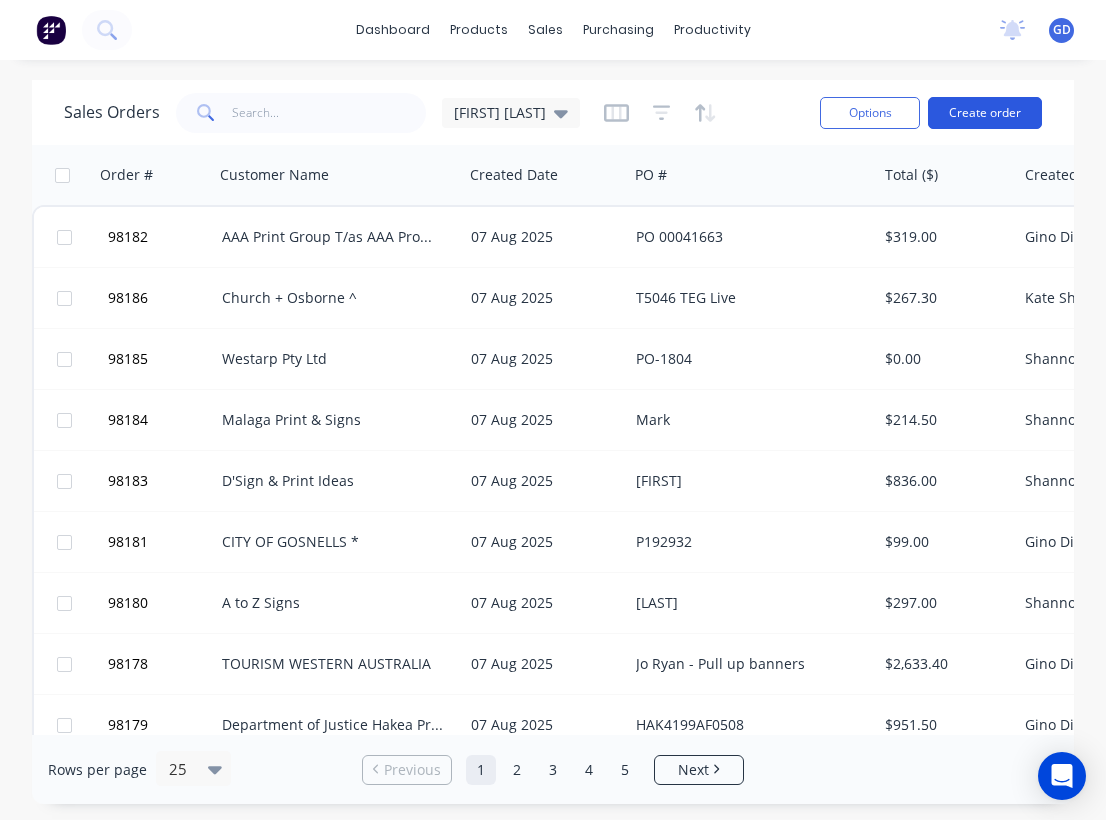 click on "Create order" at bounding box center [985, 113] 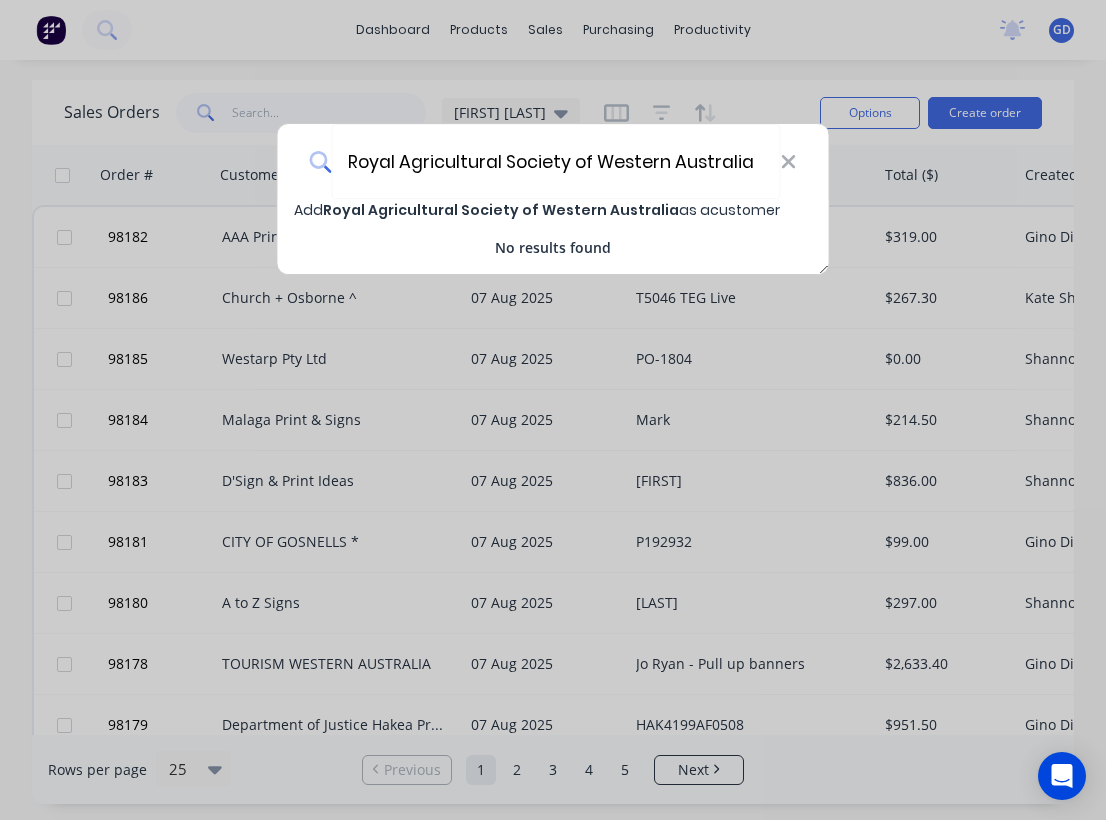 type on "Royal Agricultural Society of Western Australia" 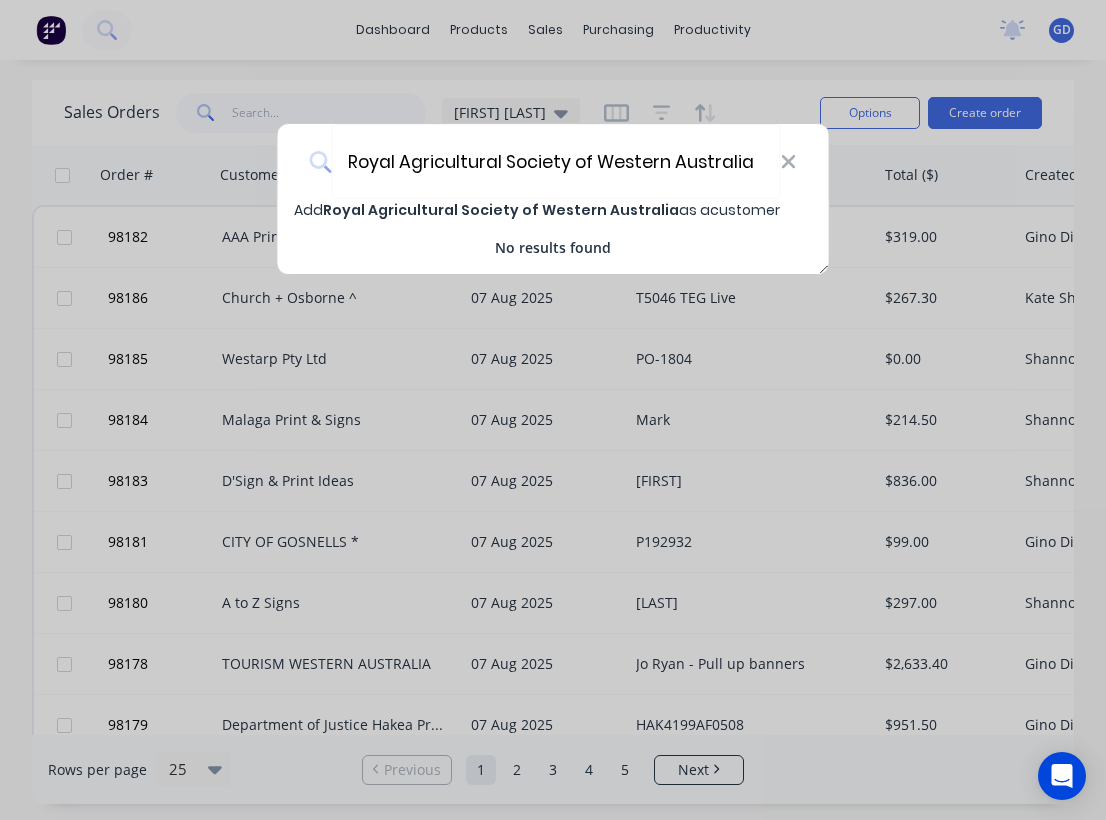 click on "Royal Agricultural Society of Western Australia" at bounding box center (501, 210) 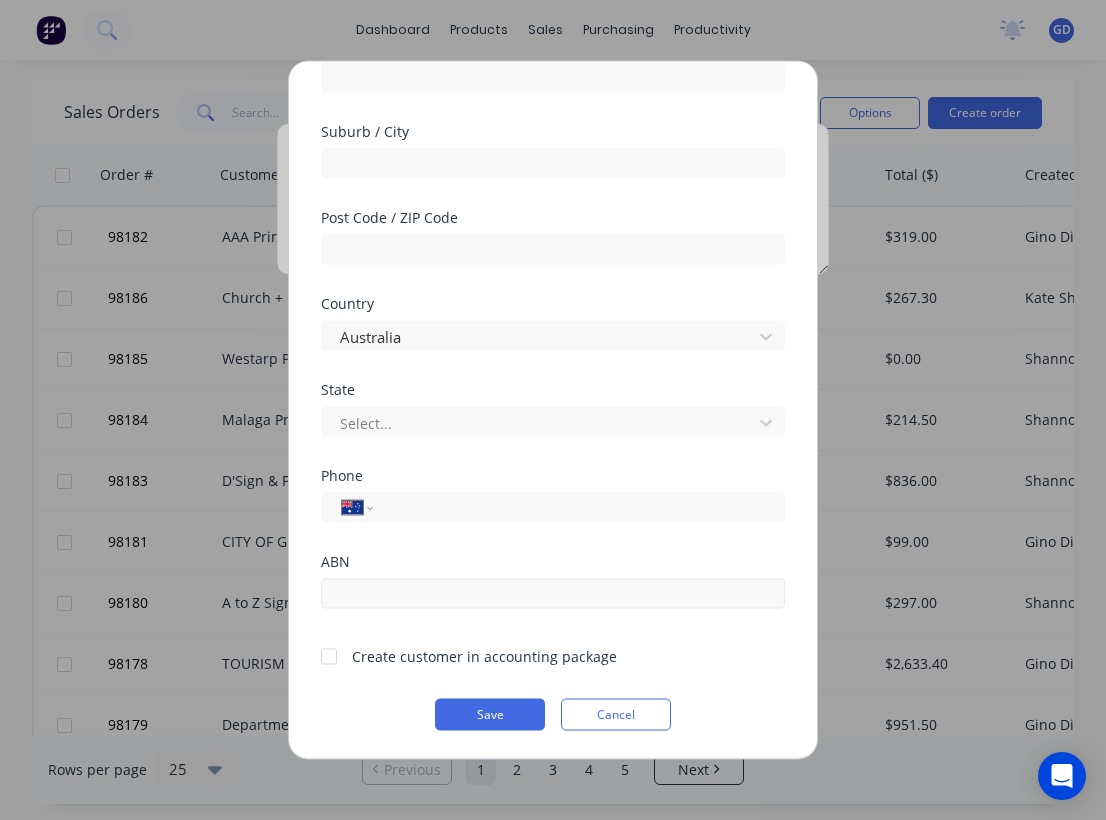 scroll, scrollTop: 279, scrollLeft: 0, axis: vertical 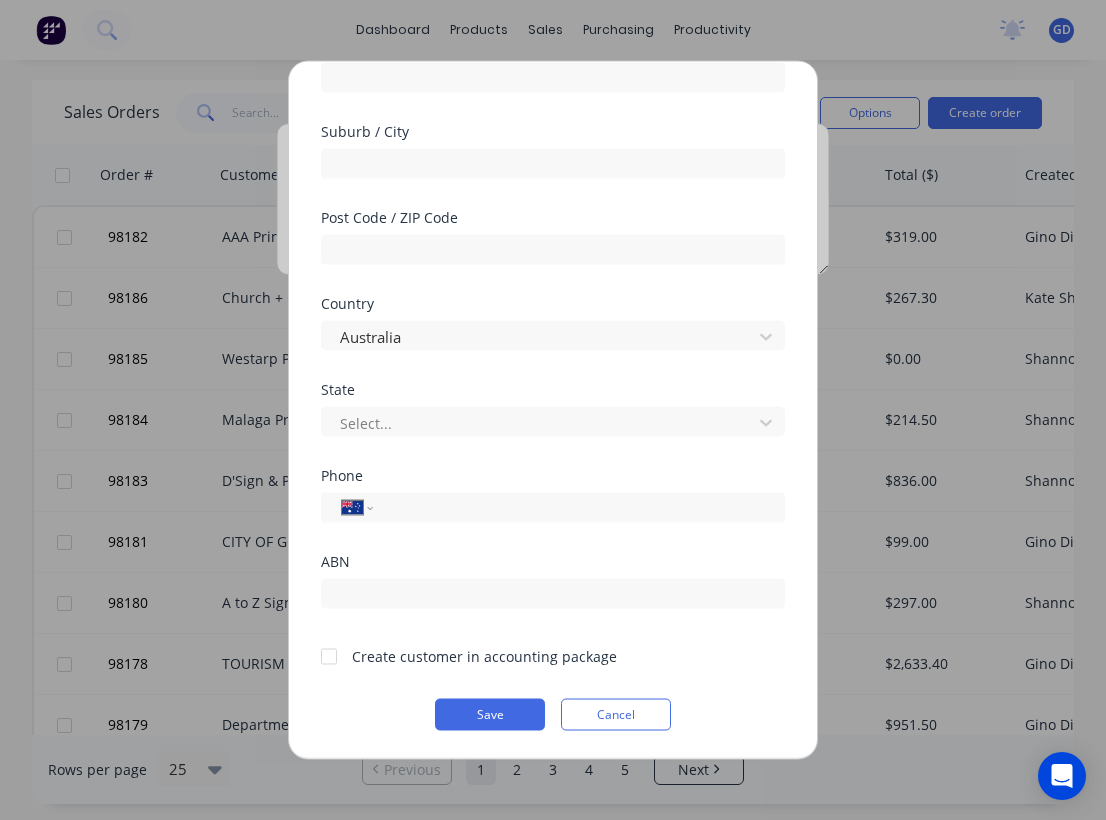 click at bounding box center (329, 656) 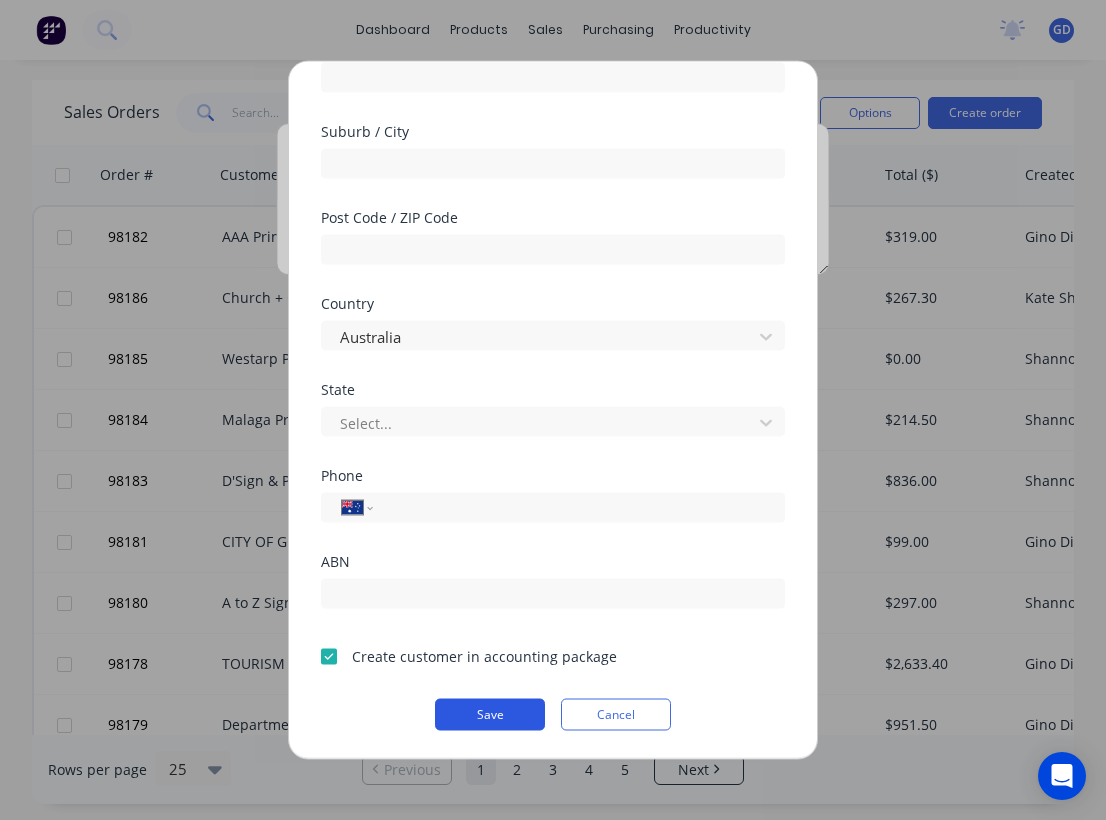 click on "Save" at bounding box center [490, 715] 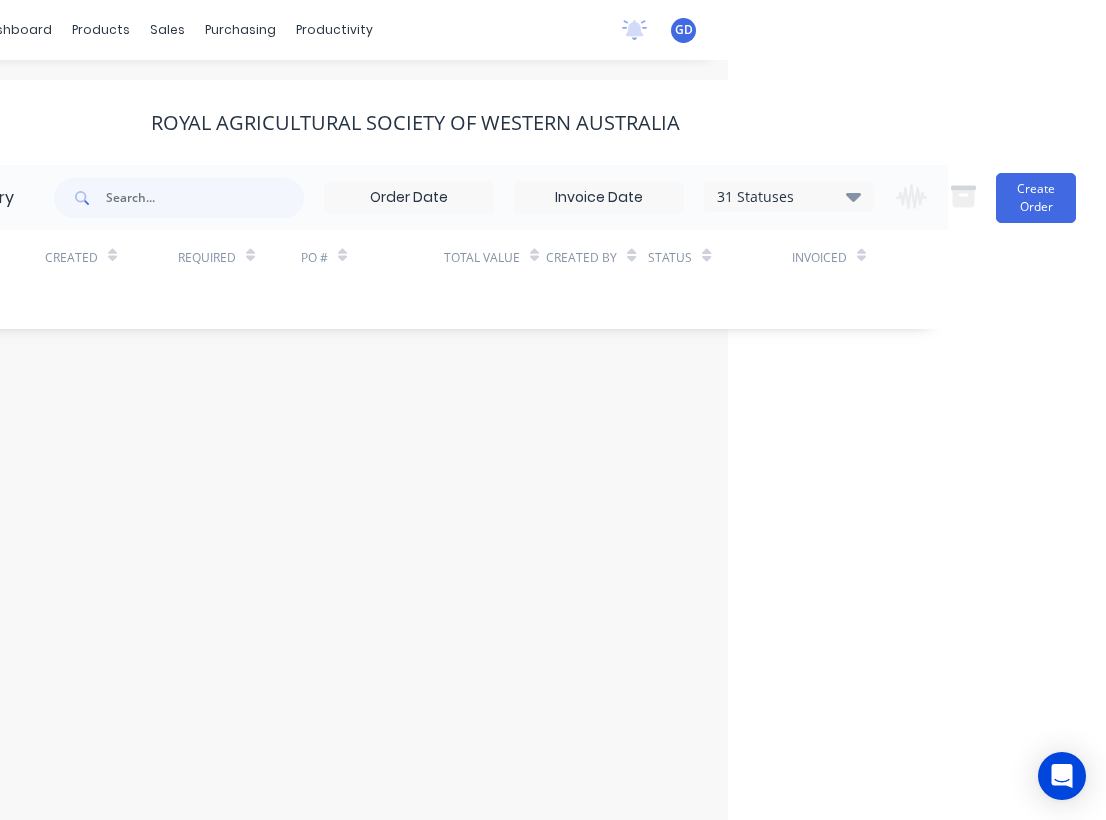 scroll, scrollTop: 0, scrollLeft: 378, axis: horizontal 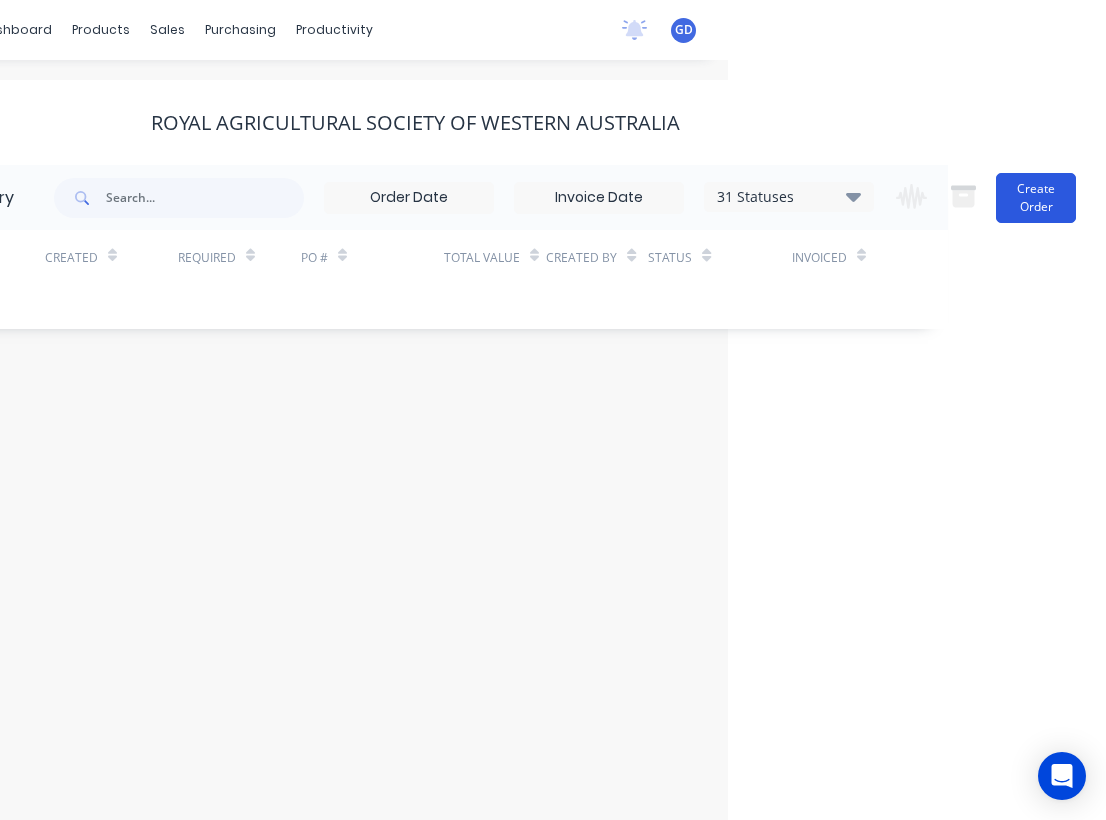 click on "Create Order" at bounding box center [1036, 198] 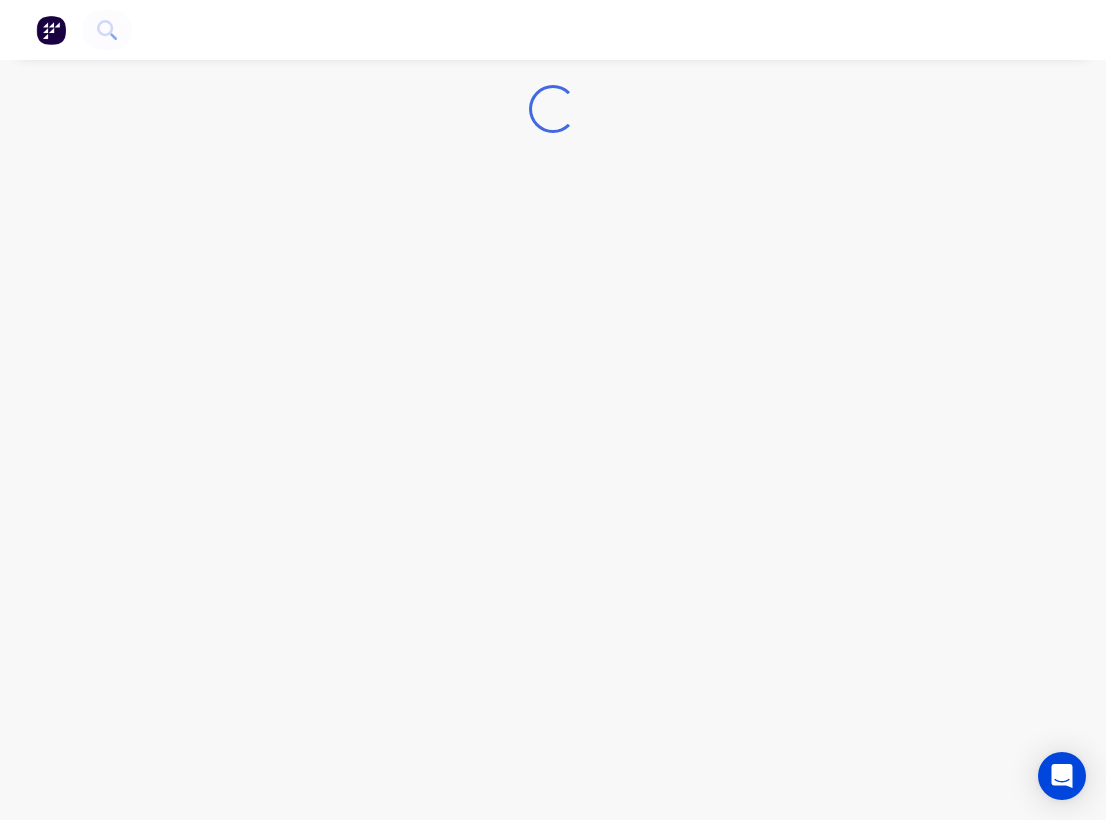 scroll, scrollTop: 0, scrollLeft: 0, axis: both 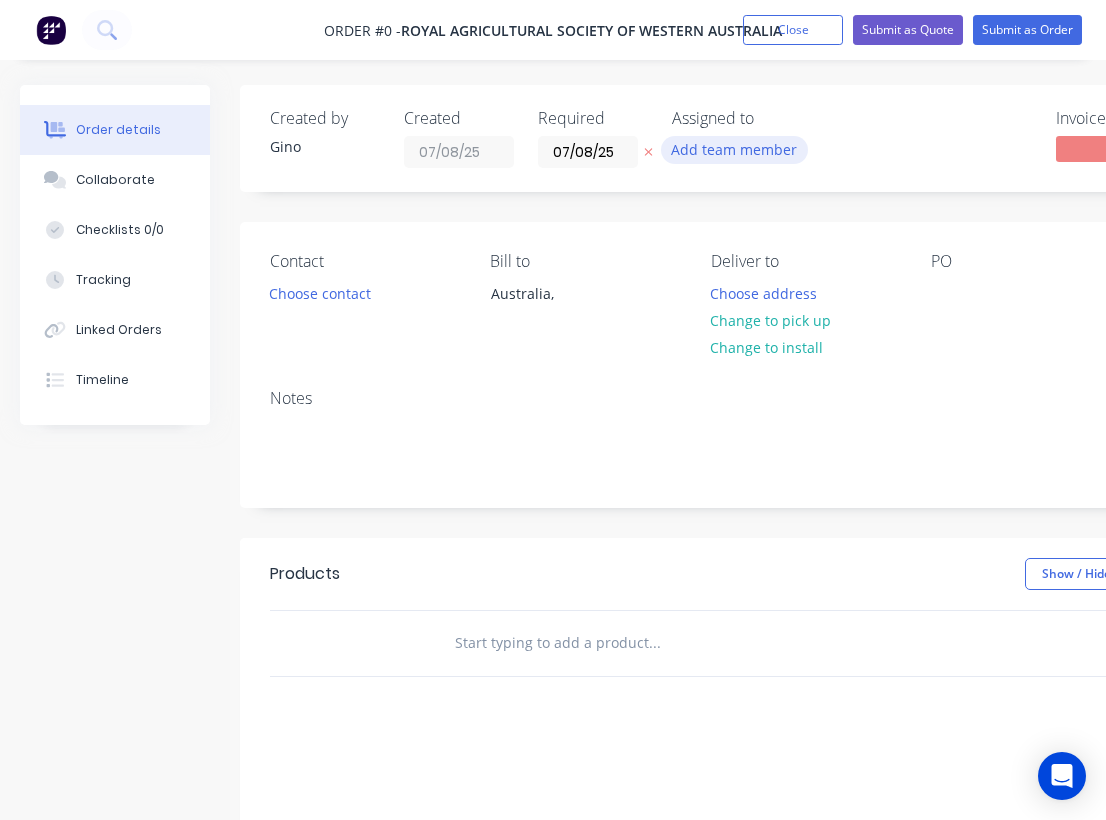 click on "Add team member" at bounding box center (734, 149) 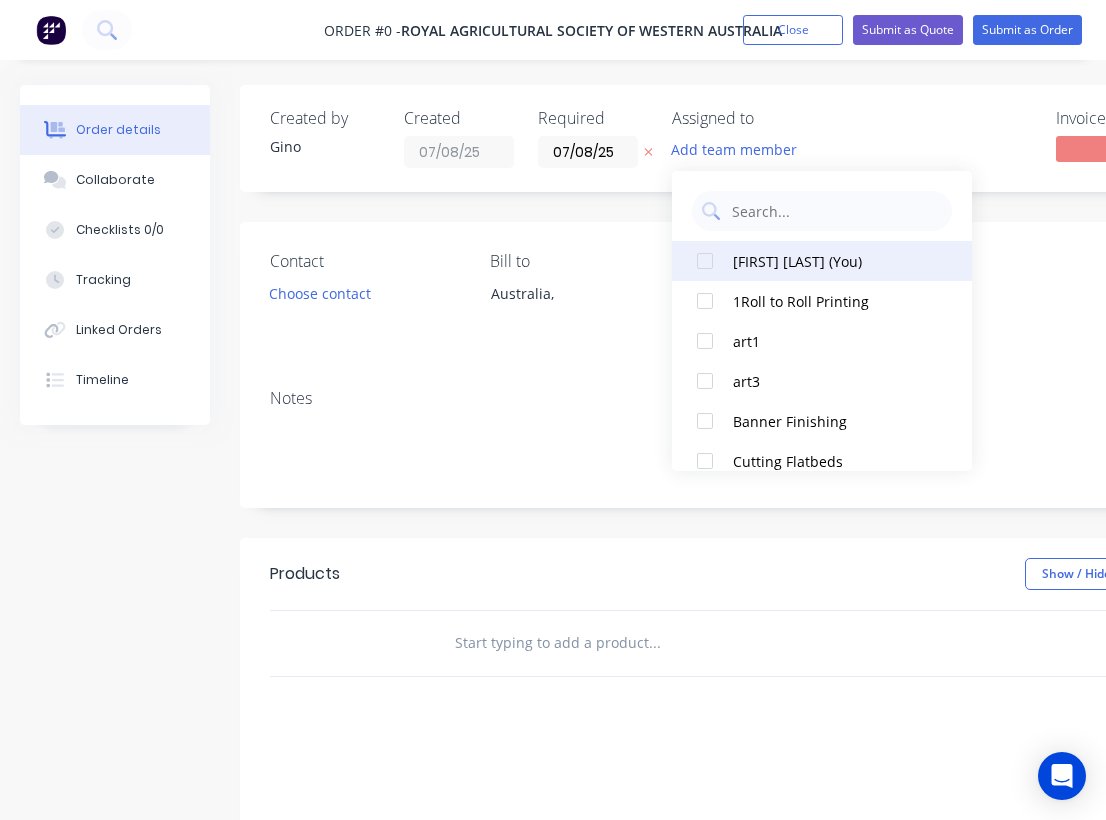 click at bounding box center [705, 261] 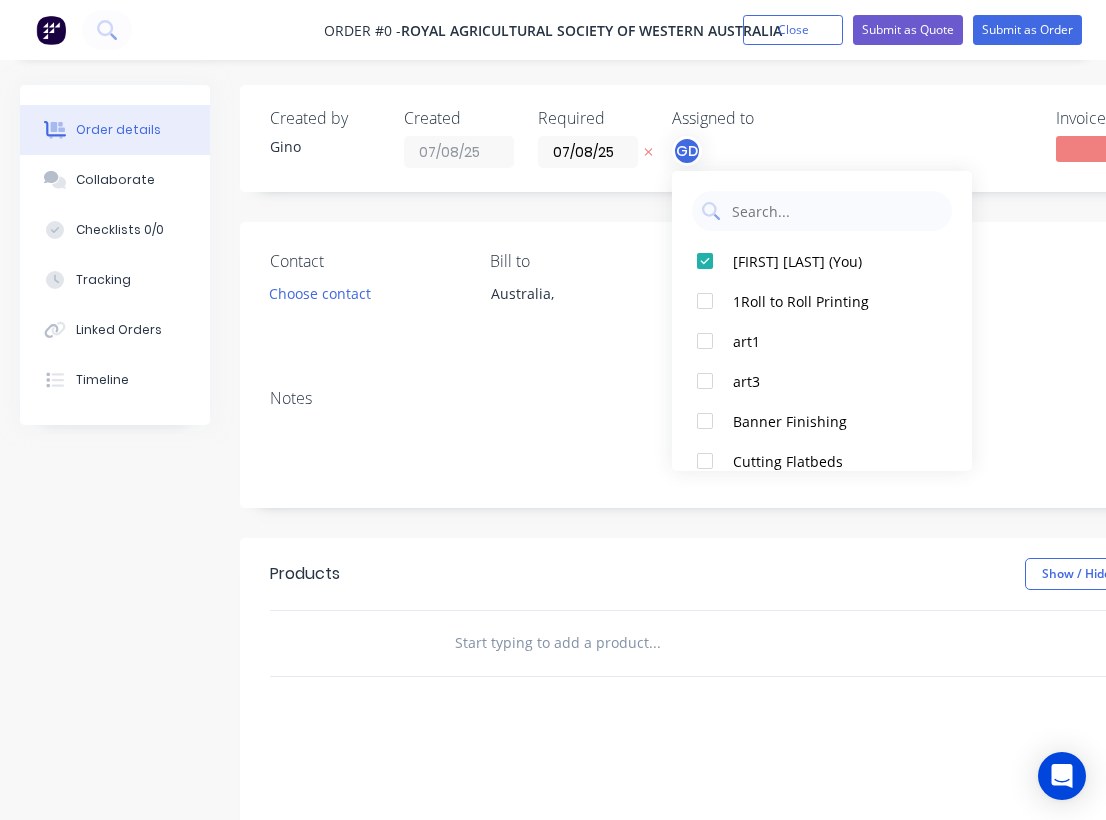click on "Order details Collaborate Checklists 0/0 Tracking Linked Orders Timeline Order details Collaborate Checklists Tracking Linked Orders Timeline Created by [FIRST] Created [DATE] Required [DATE] Assigned to GD Invoiced No Status Draft Contact Choose contact Bill to Australia, Deliver to Choose address Change to pick up Change to install PO Labels Add labels Notes Products Show / Hide columns Add product add delivery fee add markup add discount Labour $0.00 Sub total $0.00 Margin $0.00 ( 0 %) Tax $0.00 Total $0.00" at bounding box center [695, 636] 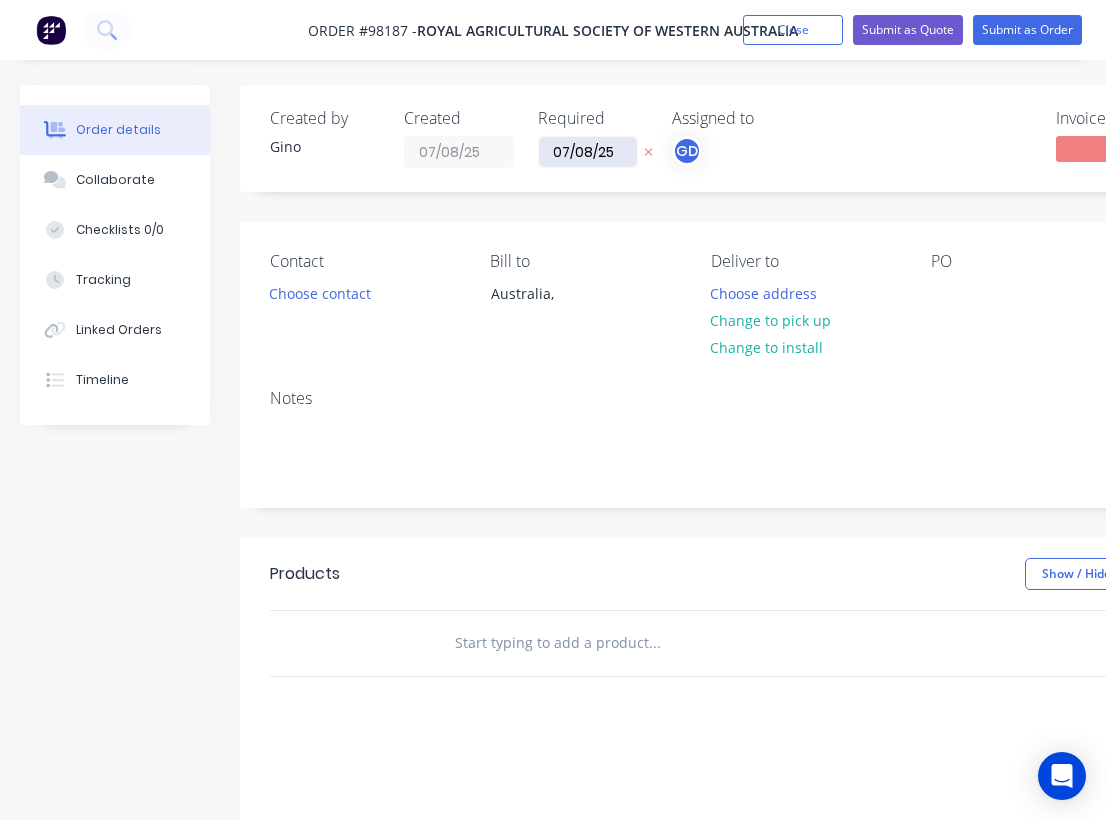 click on "07/08/25" at bounding box center [588, 152] 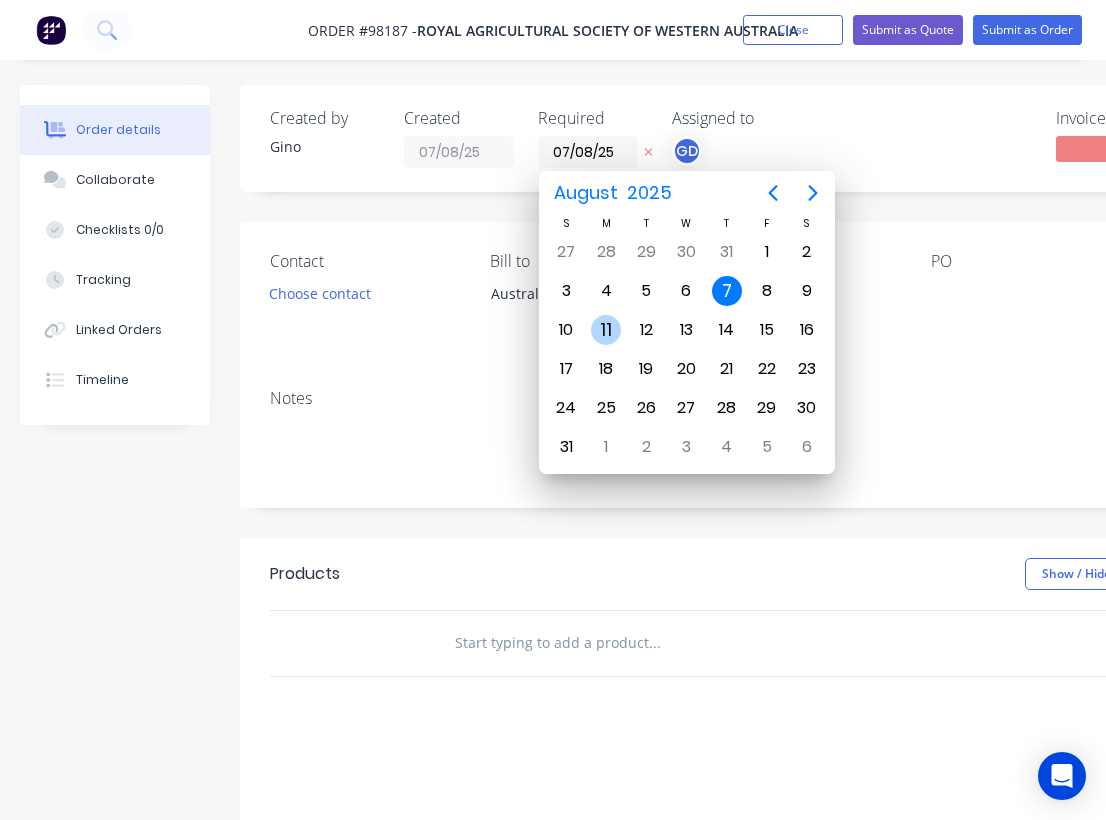 click on "11" at bounding box center [606, 330] 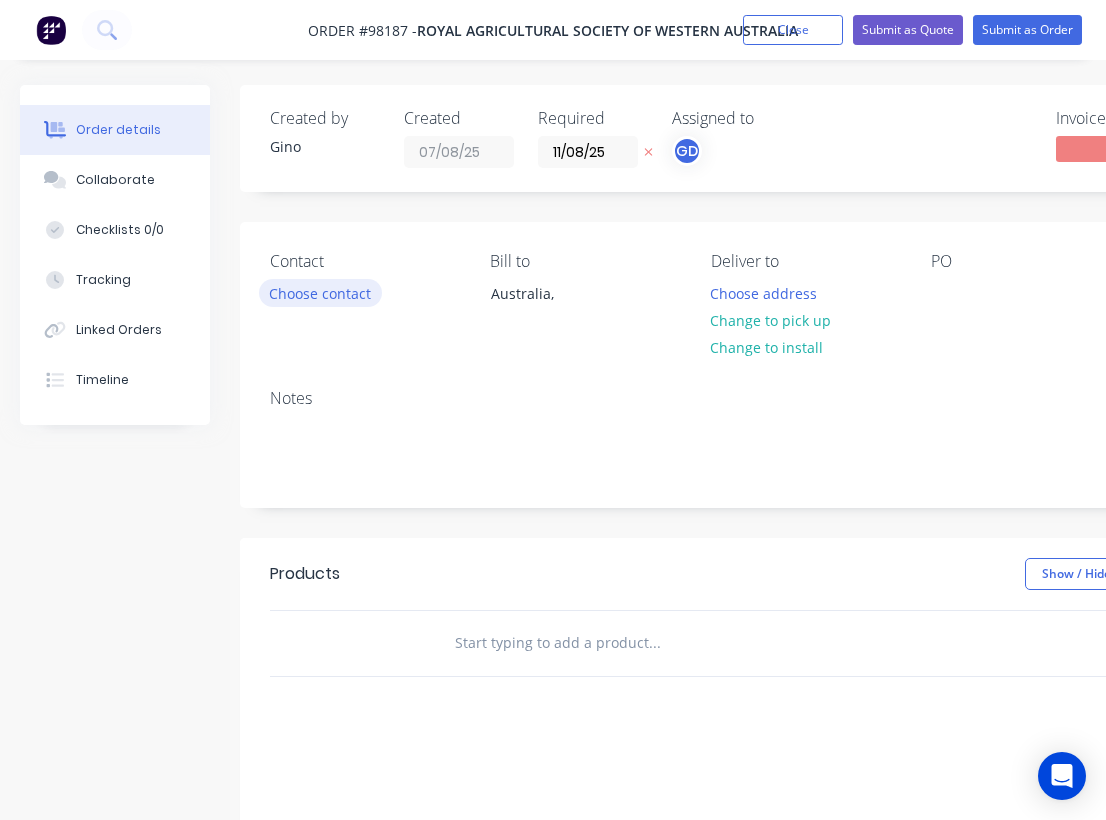 click on "Choose contact" at bounding box center (320, 292) 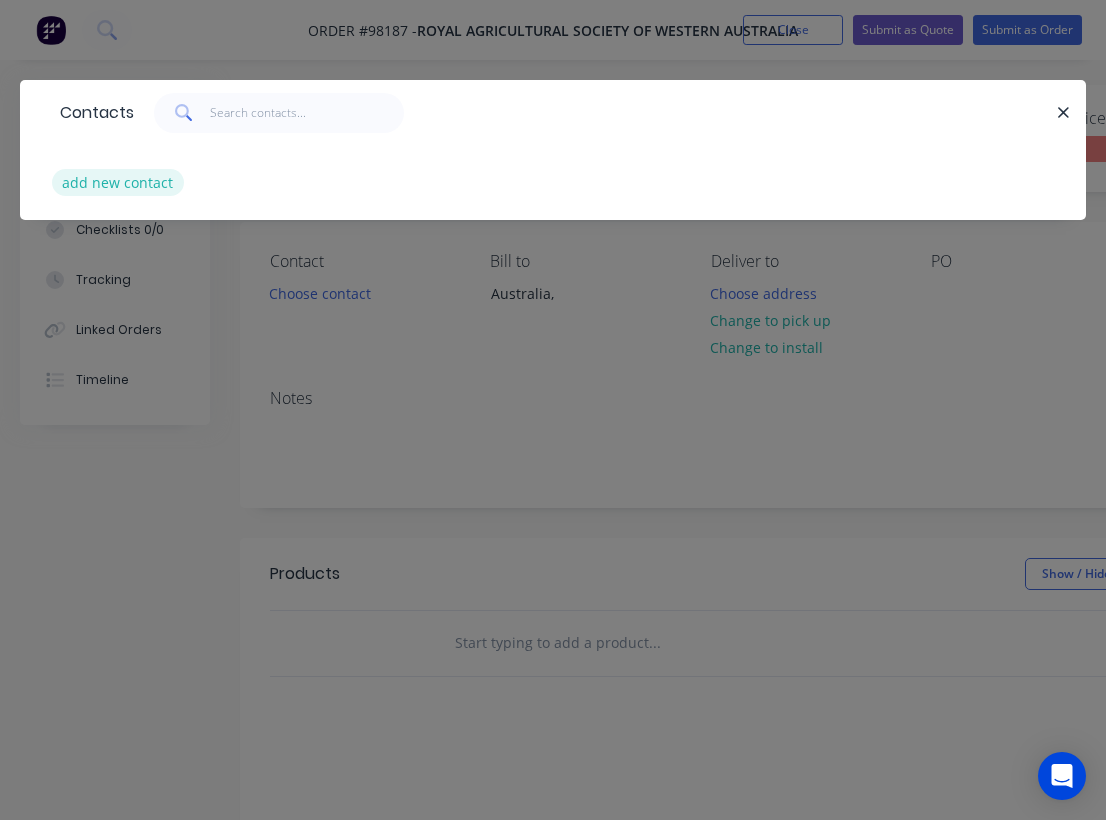 click on "add new contact" at bounding box center [118, 182] 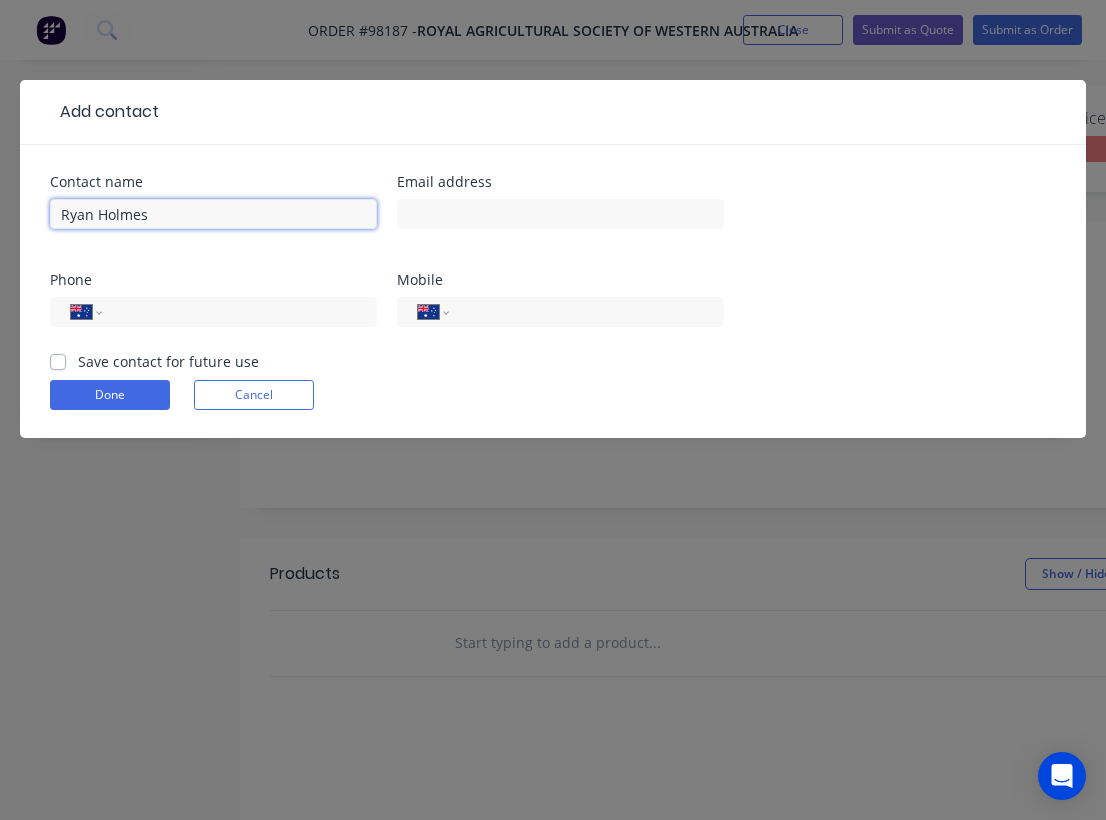type on "Ryan Holmes" 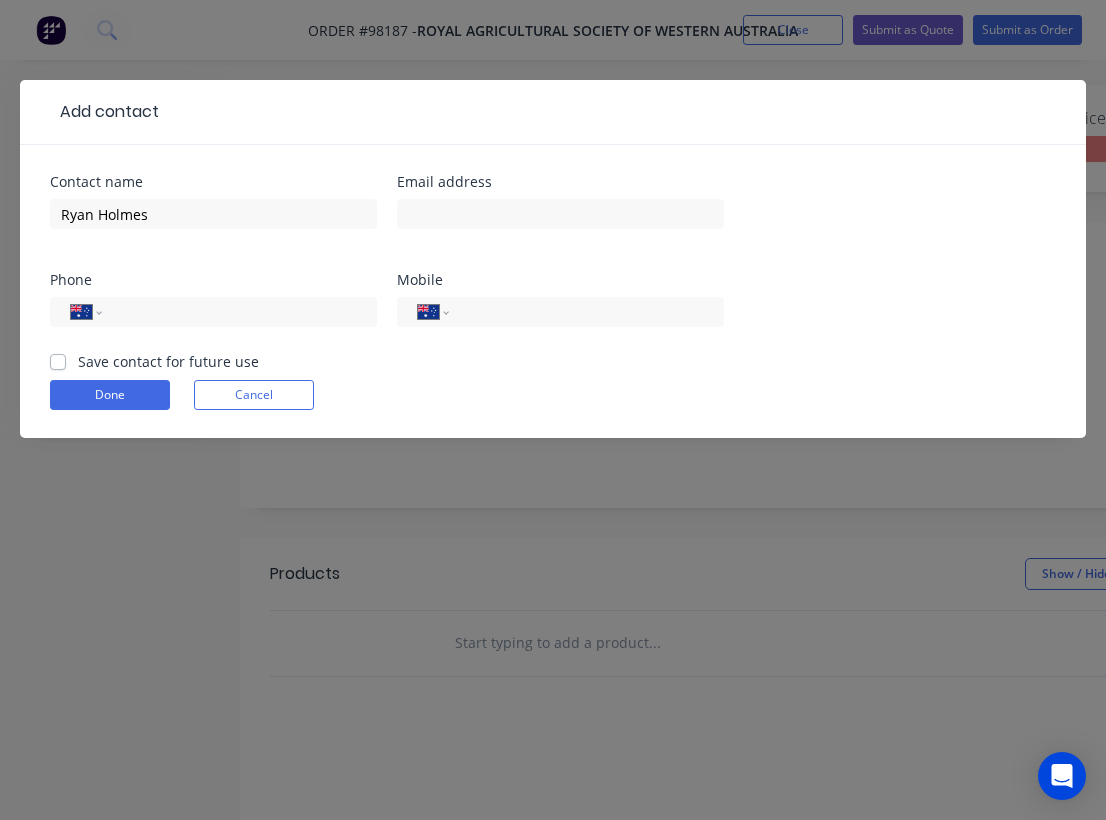 click on "Save contact for future use" at bounding box center (168, 361) 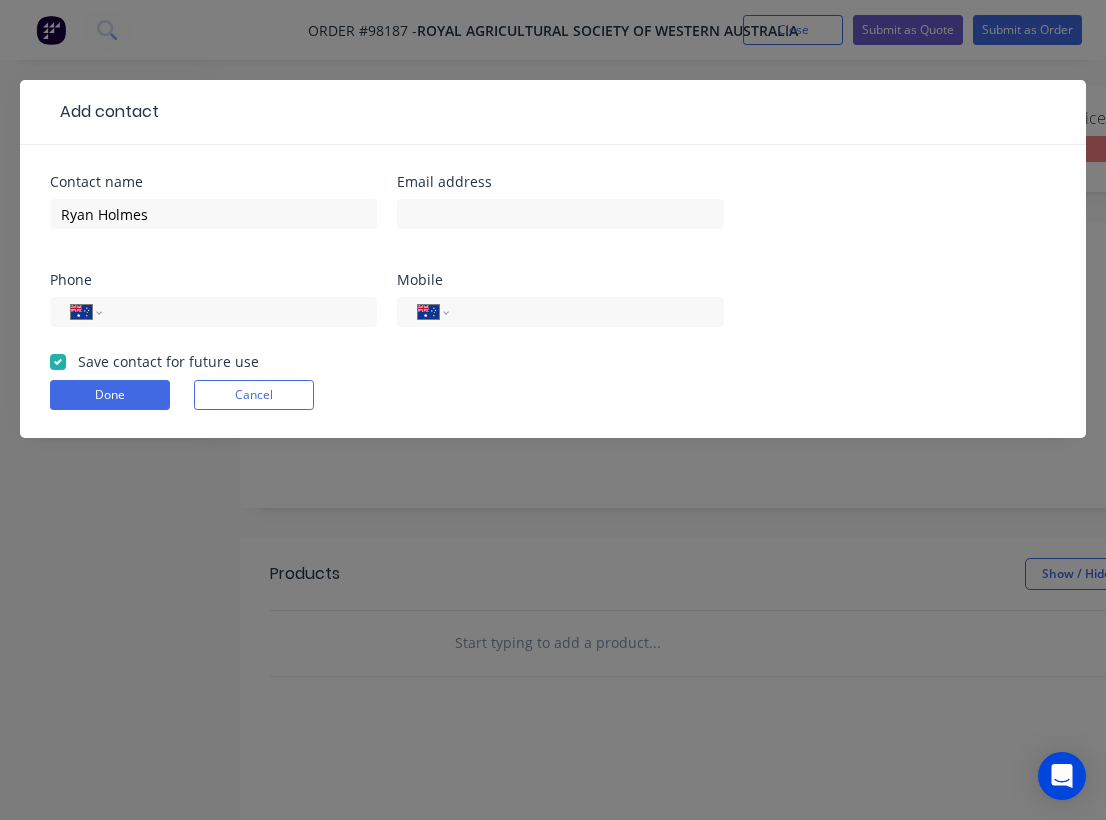 checkbox on "true" 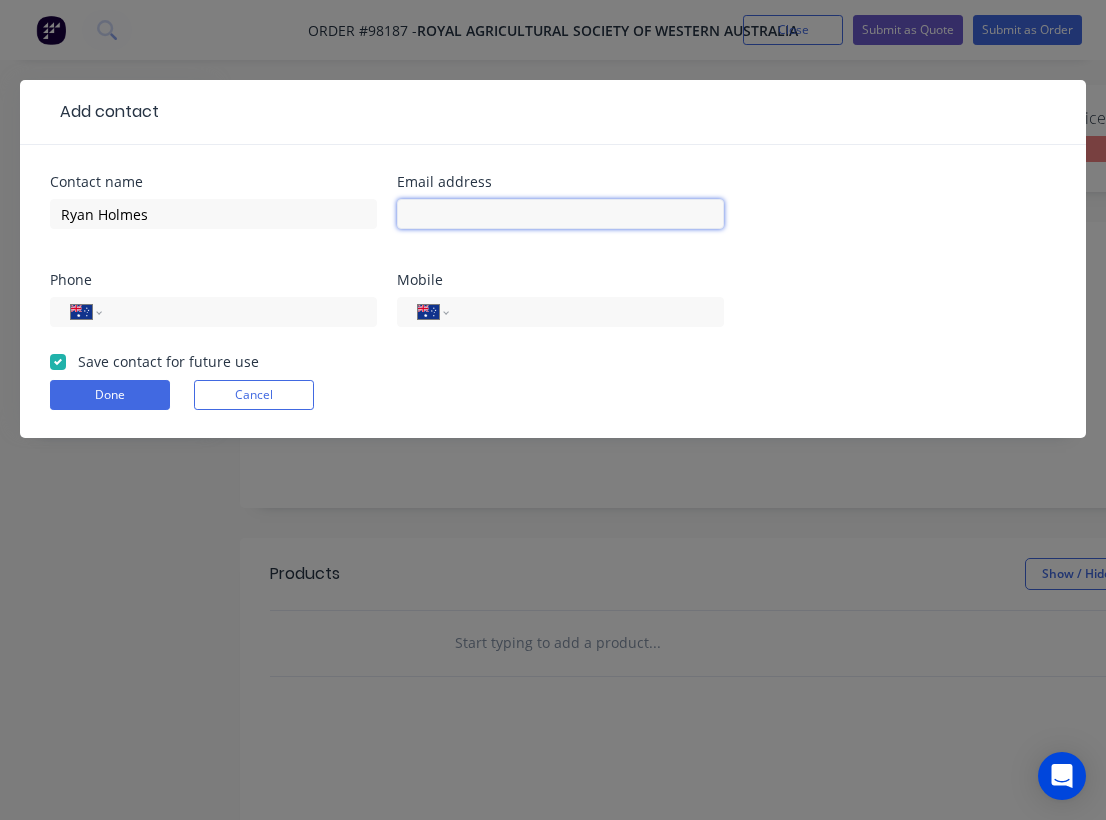 paste on "[EMAIL]" 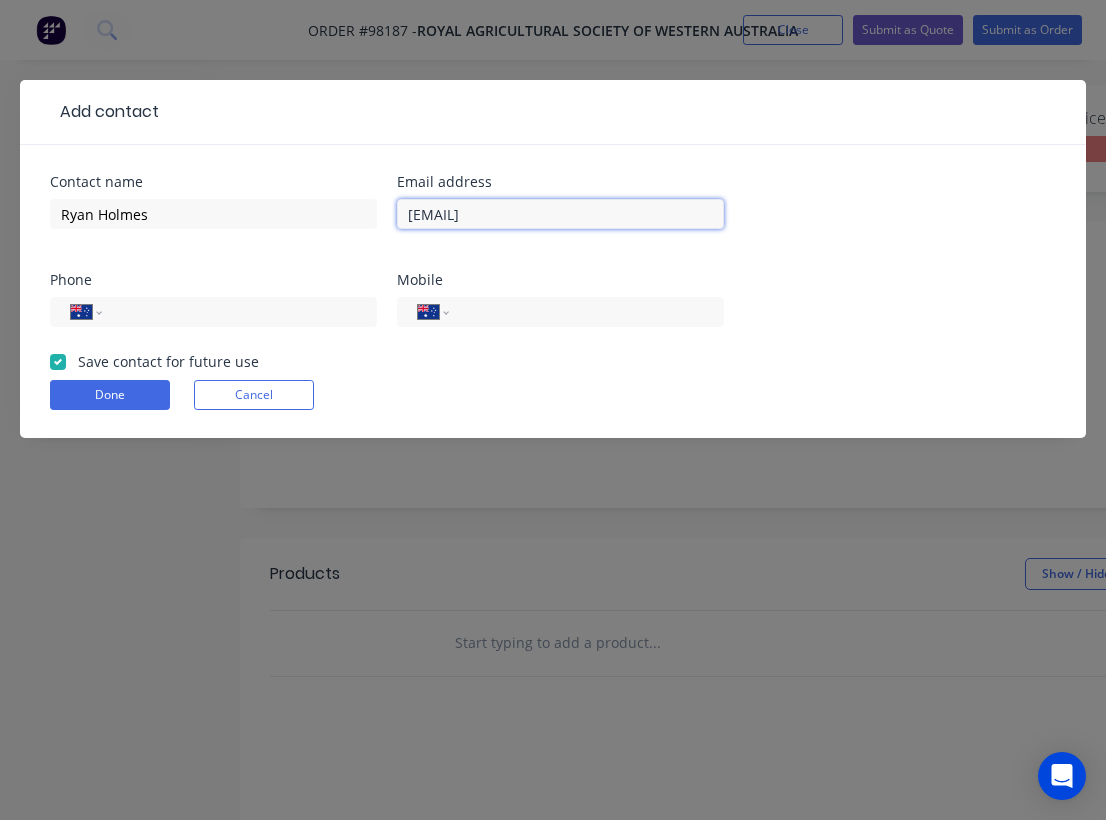 type on "[EMAIL]" 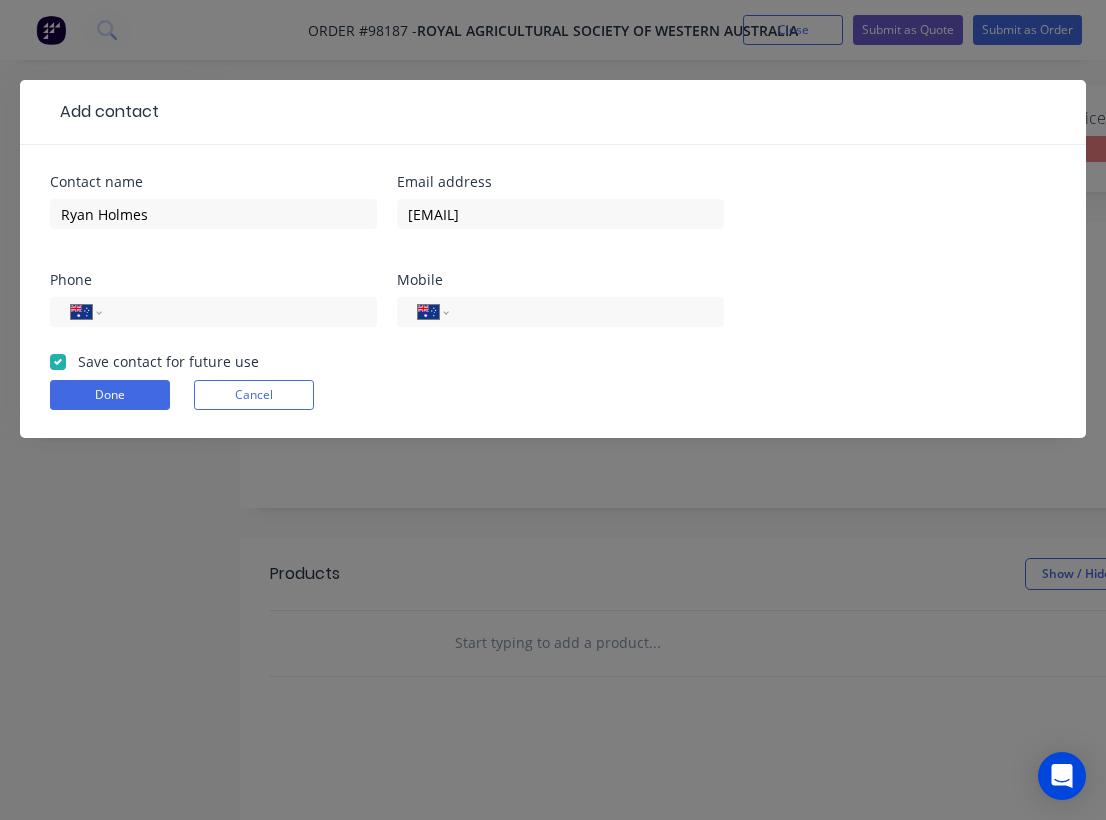 click on "International Afghanistan Åland Islands Albania Algeria American Samoa Andorra Angola Anguilla Antigua and Barbuda Argentina Armenia Aruba Ascension Island Australia Austria Azerbaijan Bahamas Bahrain Bangladesh Barbados Belarus Belgium Belize Benin Bermuda Bhutan Bolivia Bonaire, Sint Eustatius and Saba Bosnia and Herzegovina Botswana Brazil British Indian Ocean Territory Brunei Darussalam Bulgaria Burkina Faso Burundi Cambodia Cameroon Canada Cape Verde Cayman Islands Central African Republic Chad Chile China Christmas Island Cocos (Keeling) Islands Colombia Comoros Congo Congo, Democratic Republic of the Cook Islands Costa Rica Cote d'Ivoire Croatia Cuba Curaçao Cyprus Czech Republic Denmark Djibouti Dominica Dominican Republic Ecuador Egypt El Salvador Equatorial Guinea Eritrea Estonia Ethiopia Falkland Islands Faroe Islands Federated States of Micronesia Fiji Finland France French Guiana French Polynesia Gabon Gambia Georgia Germany Ghana Gibraltar Greece Greenland Grenada Guadeloupe Guam Guatemala" at bounding box center (560, 321) 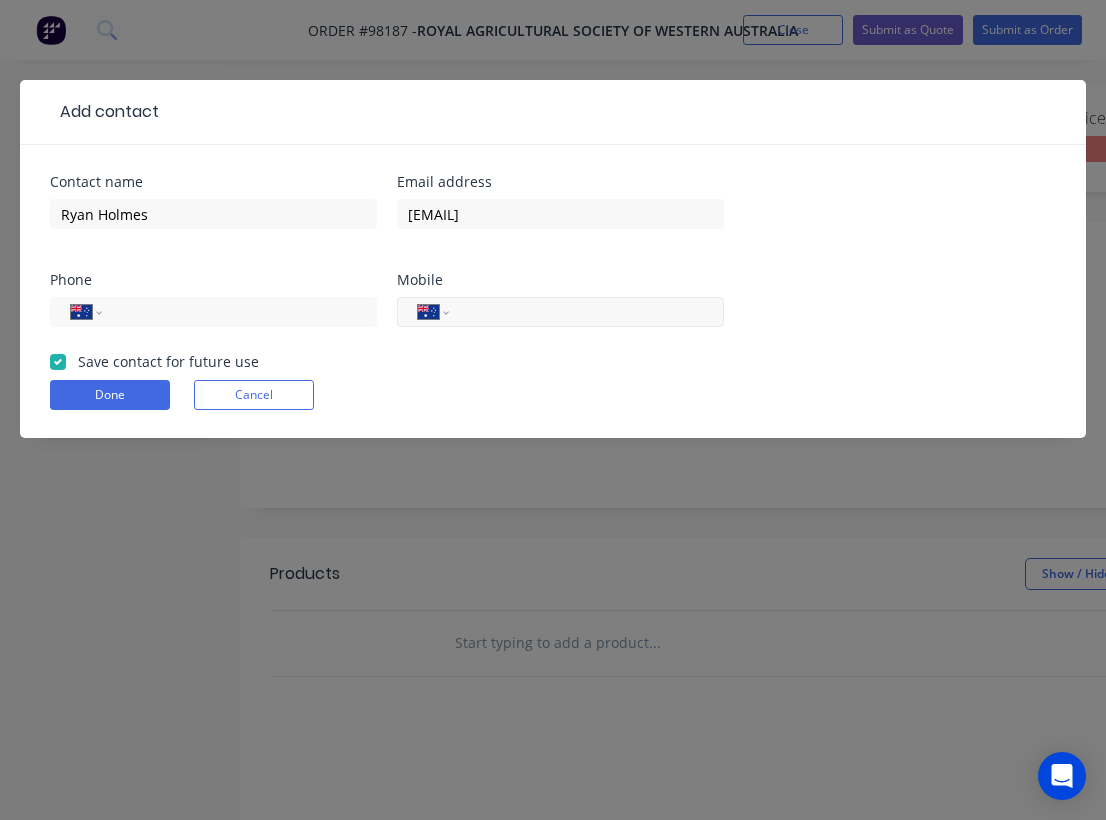 click on "International Afghanistan Åland Islands Albania Algeria American Samoa Andorra Angola Anguilla Antigua and Barbuda Argentina Armenia Aruba Ascension Island Australia Austria Azerbaijan Bahamas Bahrain Bangladesh Barbados Belarus Belgium Belize Benin Bermuda Bhutan Bolivia Bonaire, Sint Eustatius and Saba Bosnia and Herzegovina Botswana Brazil British Indian Ocean Territory Brunei Darussalam Bulgaria Burkina Faso Burundi Cambodia Cameroon Canada Cape Verde Cayman Islands Central African Republic Chad Chile China Christmas Island Cocos (Keeling) Islands Colombia Comoros Congo Congo, Democratic Republic of the Cook Islands Costa Rica Cote d'Ivoire Croatia Cuba Curaçao Cyprus Czech Republic Denmark Djibouti Dominica Dominican Republic Ecuador Egypt El Salvador Equatorial Guinea Eritrea Estonia Ethiopia Falkland Islands Faroe Islands Federated States of Micronesia Fiji Finland France French Guiana French Polynesia Gabon Gambia Georgia Germany Ghana Gibraltar Greece Greenland Grenada Guadeloupe Guam Guatemala" at bounding box center [560, 312] 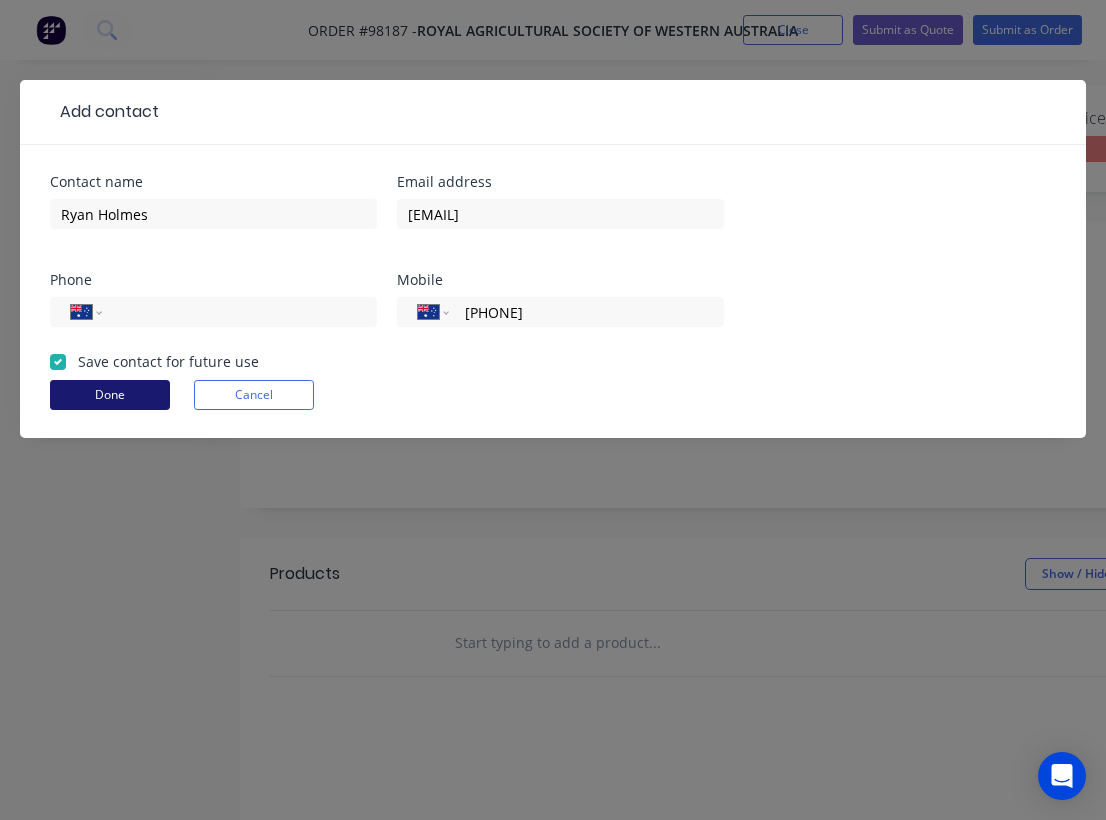 click on "Done" at bounding box center [110, 395] 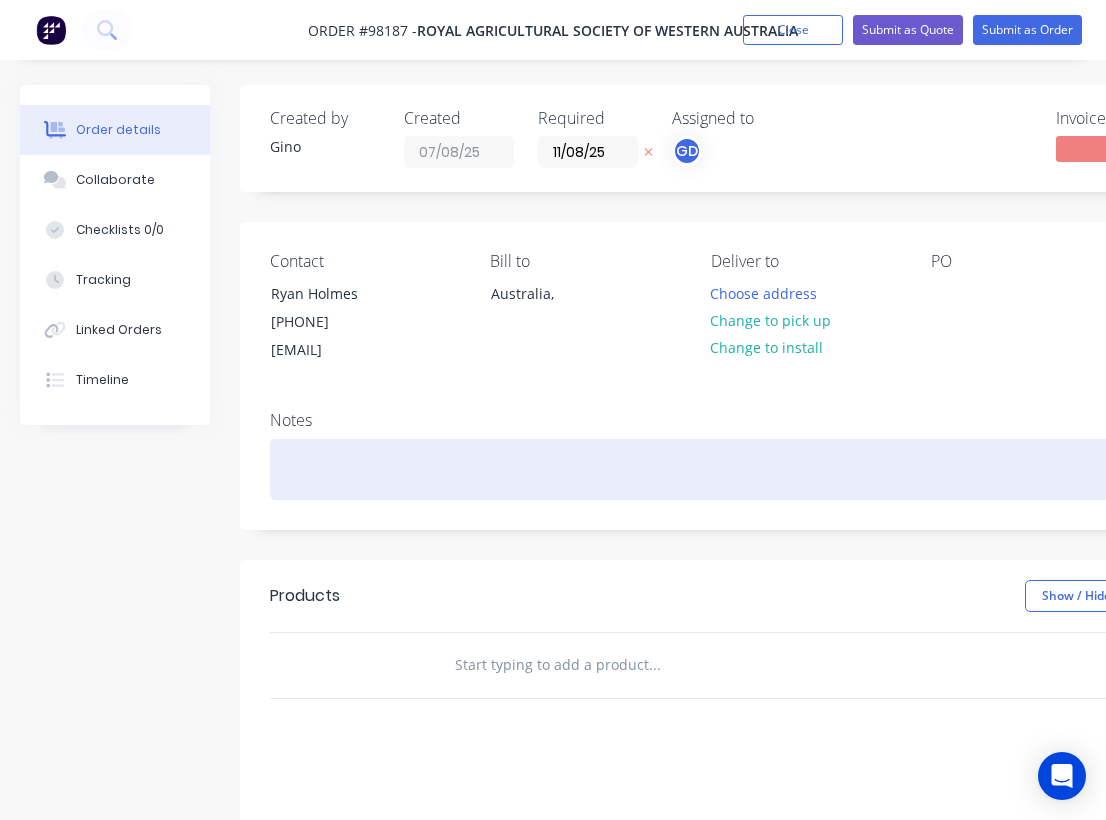 click at bounding box center (805, 469) 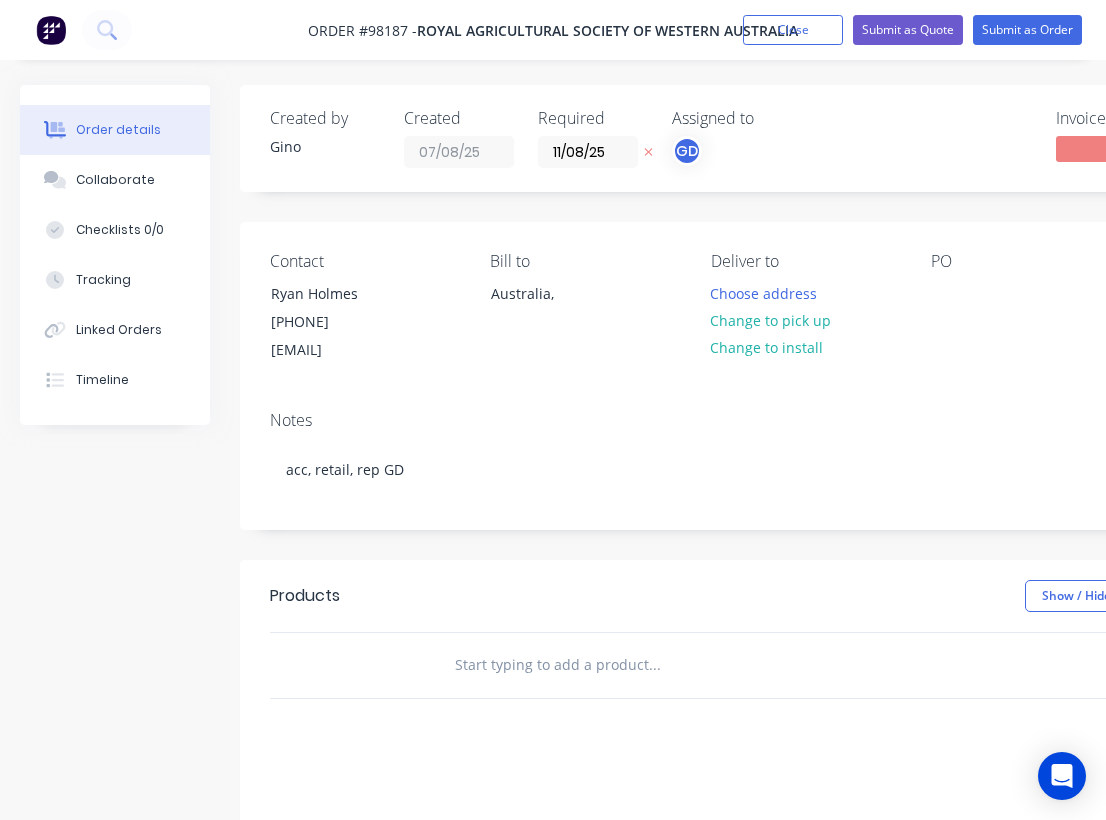 click on "PO" at bounding box center (1025, 308) 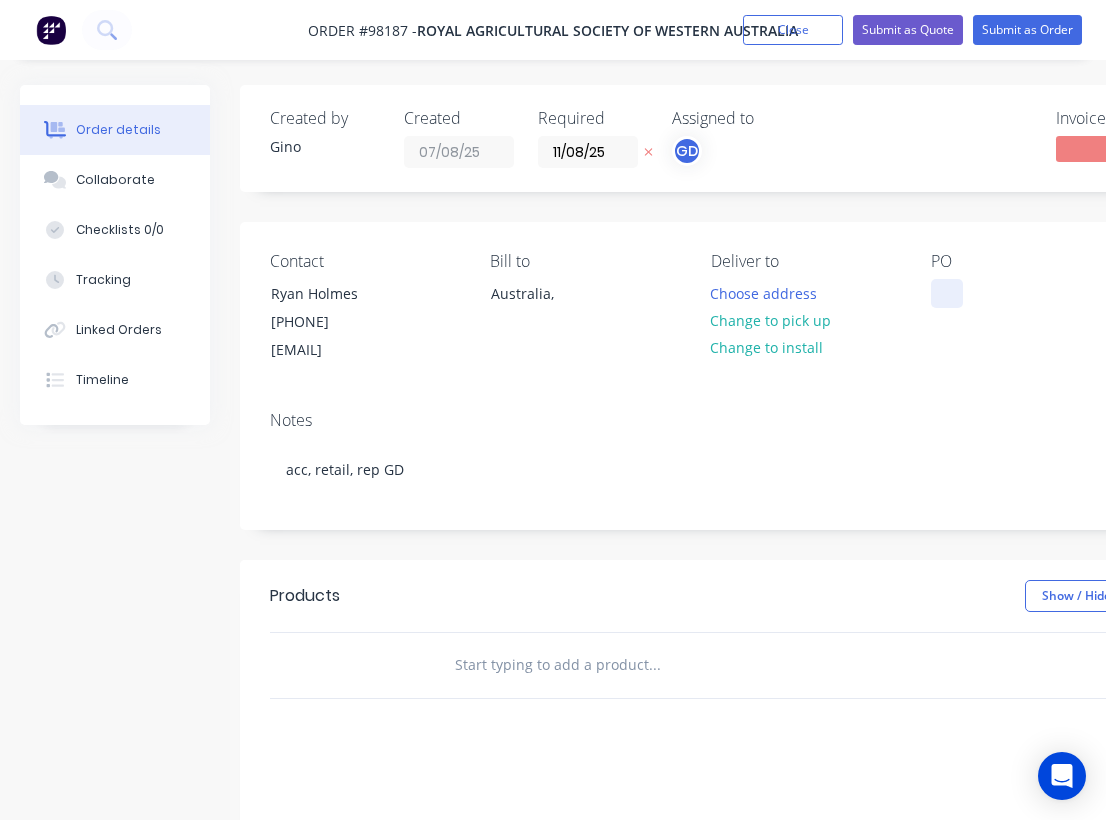 click at bounding box center (947, 293) 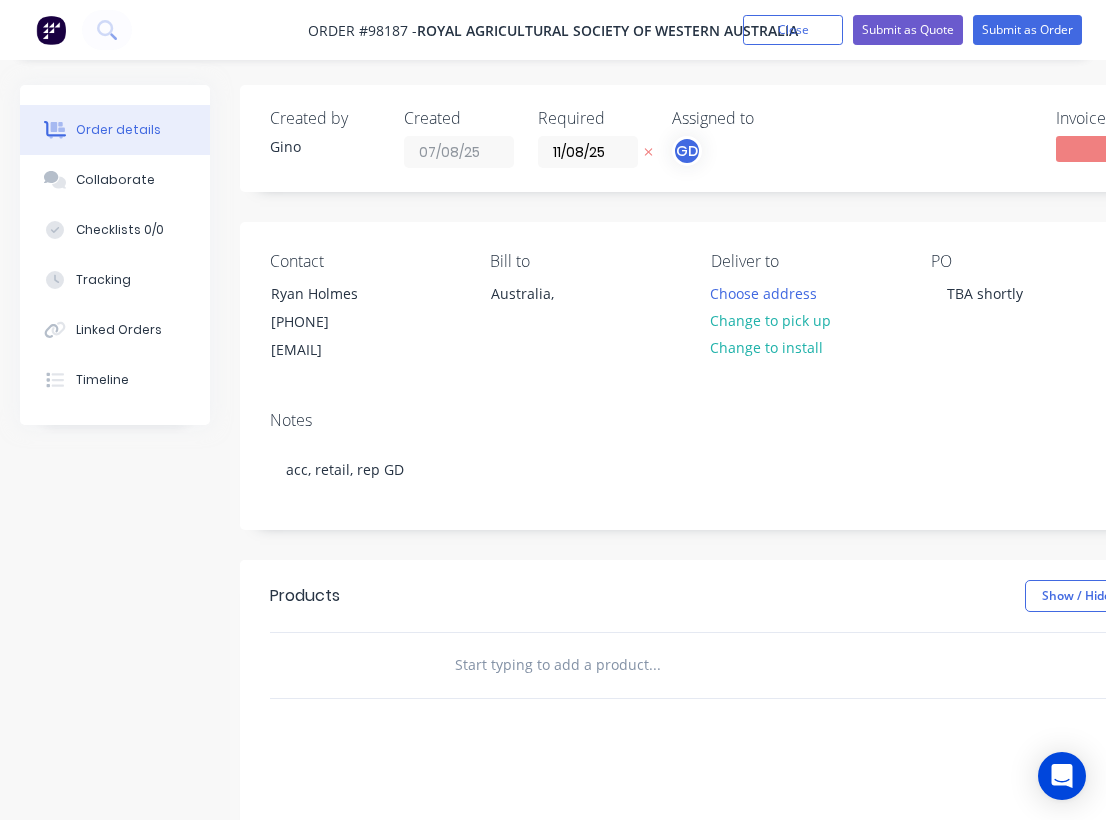 click on "Contact [FIRST] [LAST] [PHONE] [EMAIL] Bill to Australia, Deliver to Choose address Change to pick up Change to install PO TBA shortly Labels Add labels" at bounding box center [805, 308] 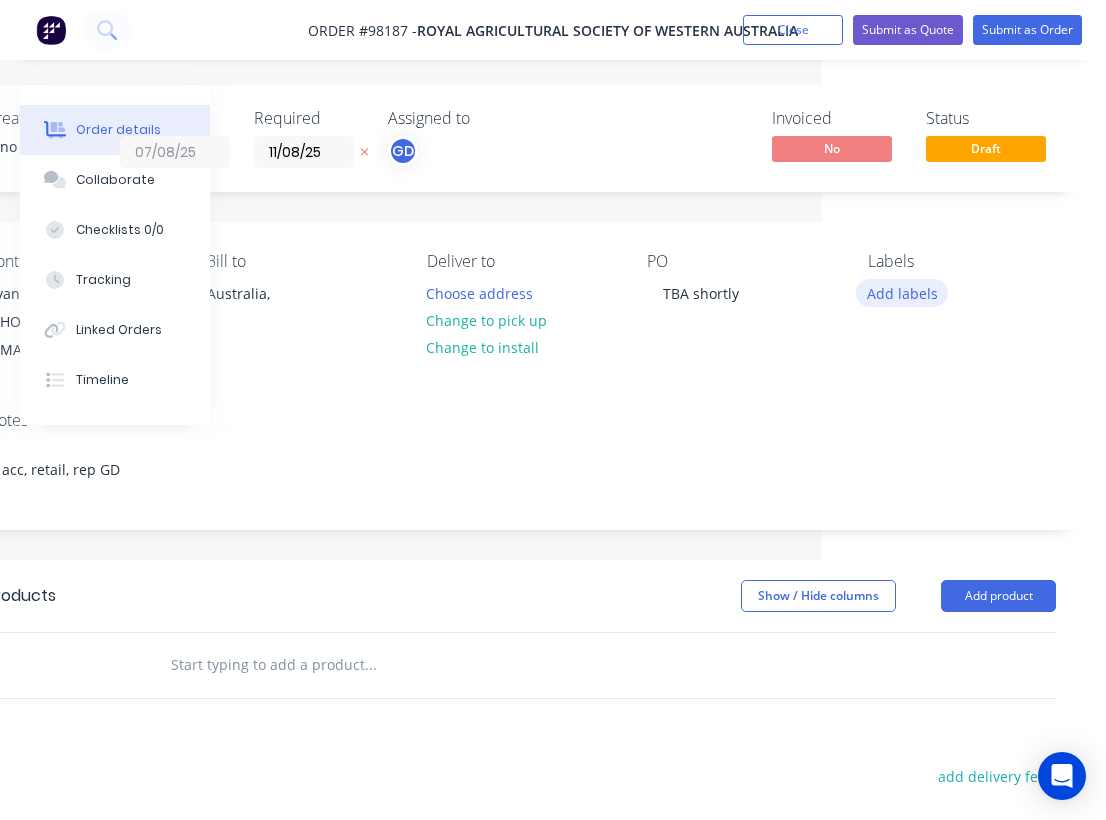 scroll, scrollTop: 0, scrollLeft: 284, axis: horizontal 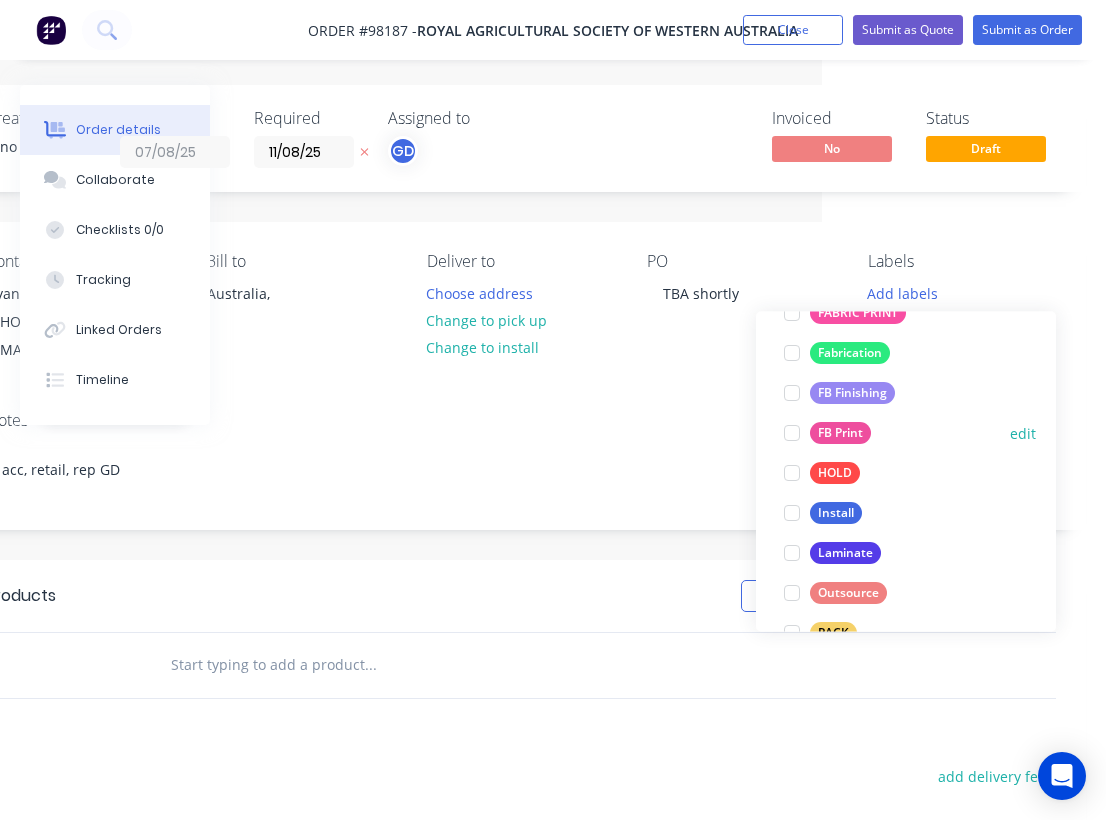 click on "FB Print" at bounding box center (840, 434) 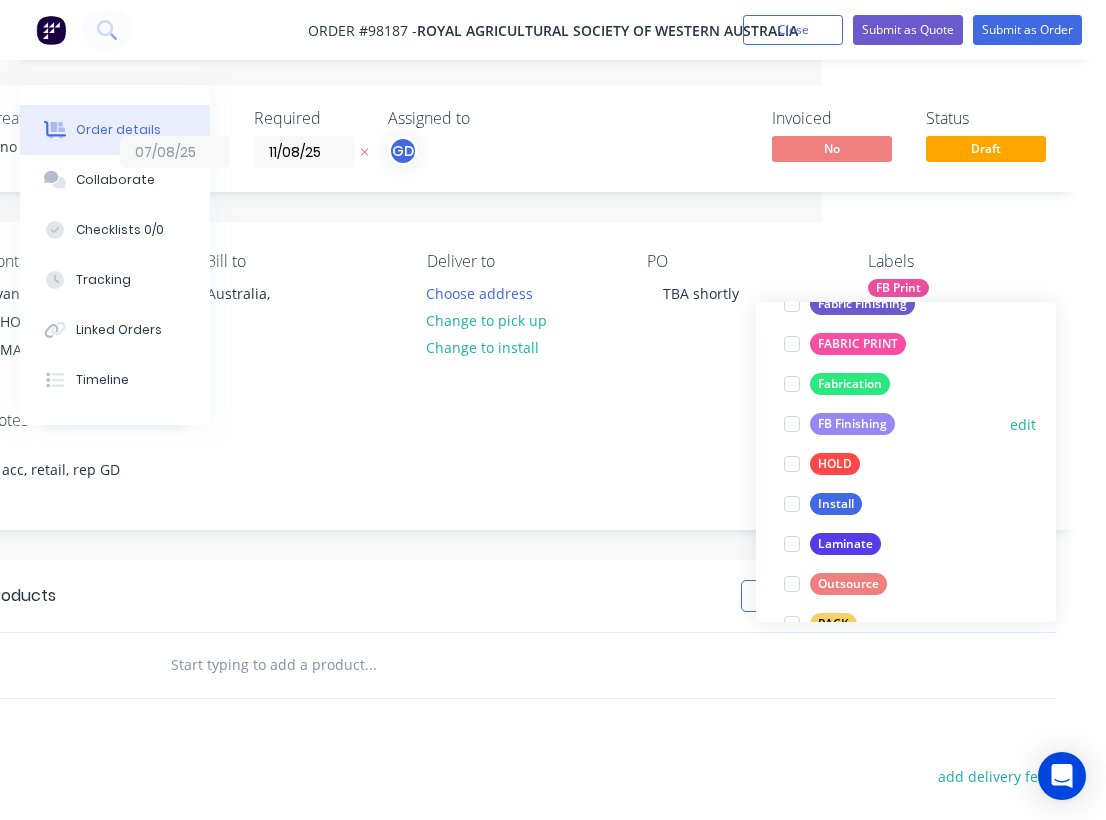click on "FB Finishing" at bounding box center (852, 424) 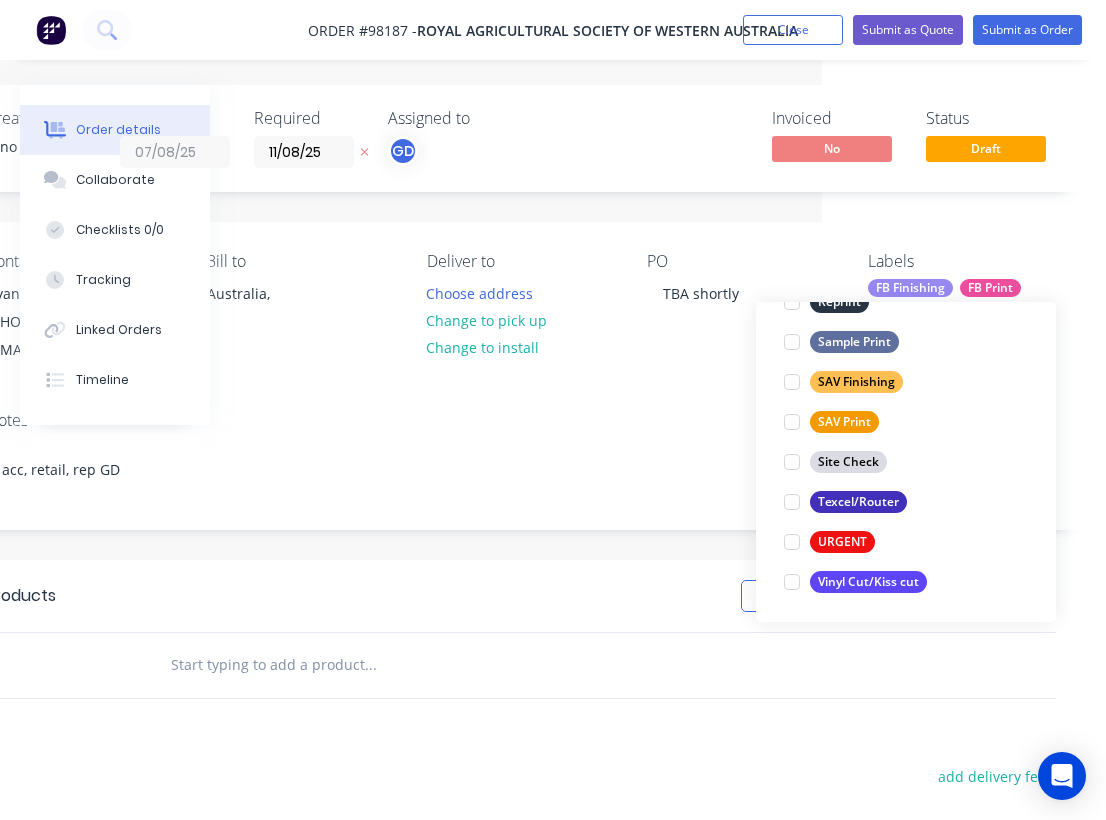 scroll, scrollTop: 960, scrollLeft: 0, axis: vertical 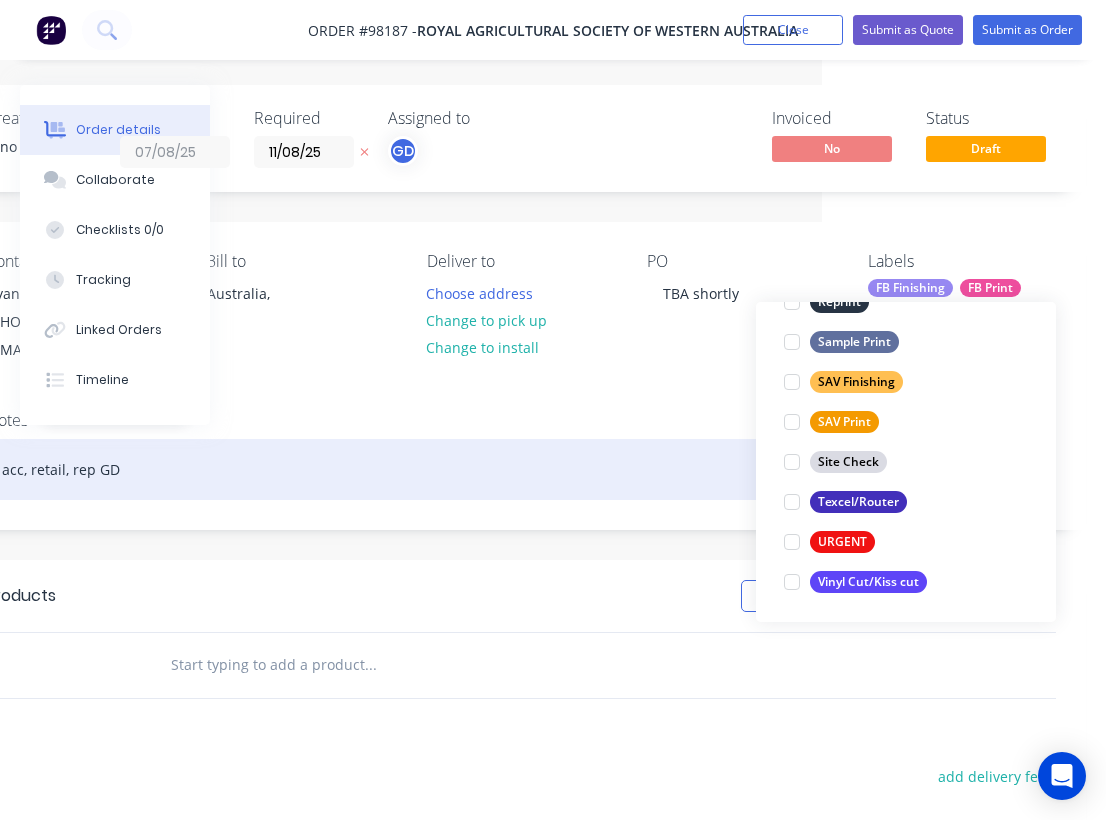 click on "acc, retail, rep GD" at bounding box center (521, 469) 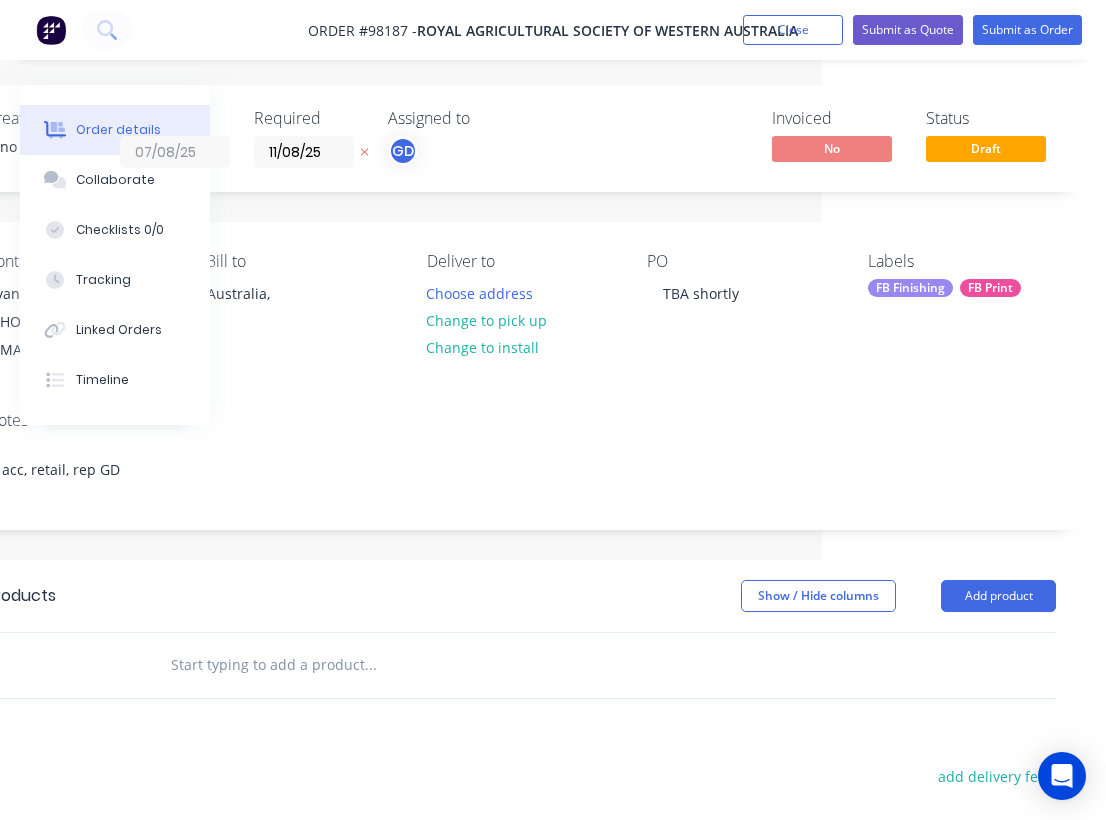 click at bounding box center (370, 665) 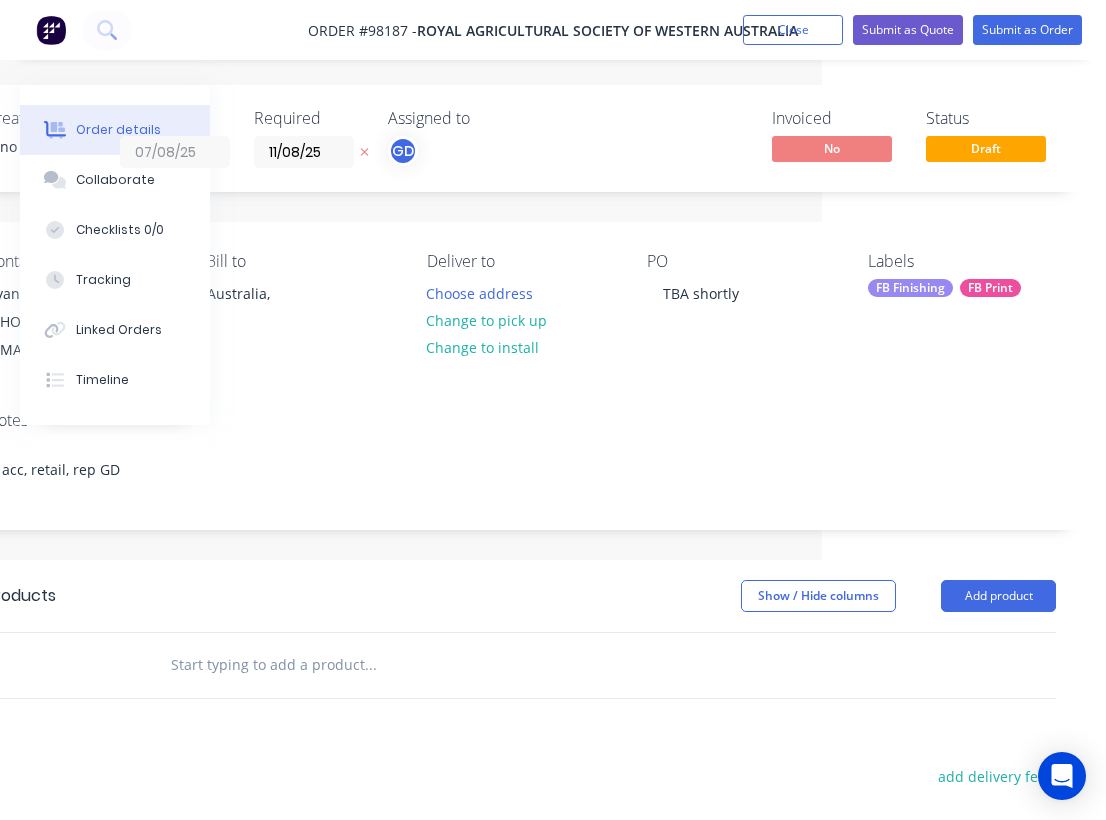 paste on "5mm Coreflute single sided (2 sheets) 2400x2400" 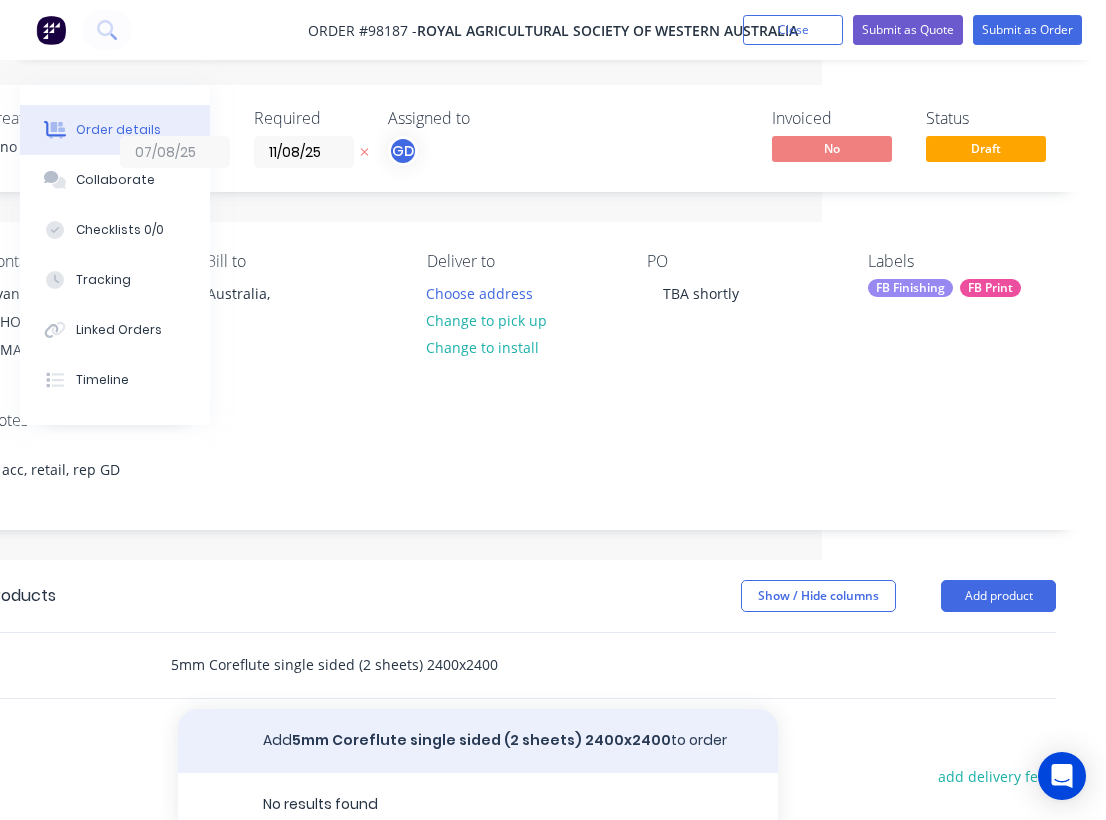 type on "5mm Coreflute single sided (2 sheets) 2400x2400" 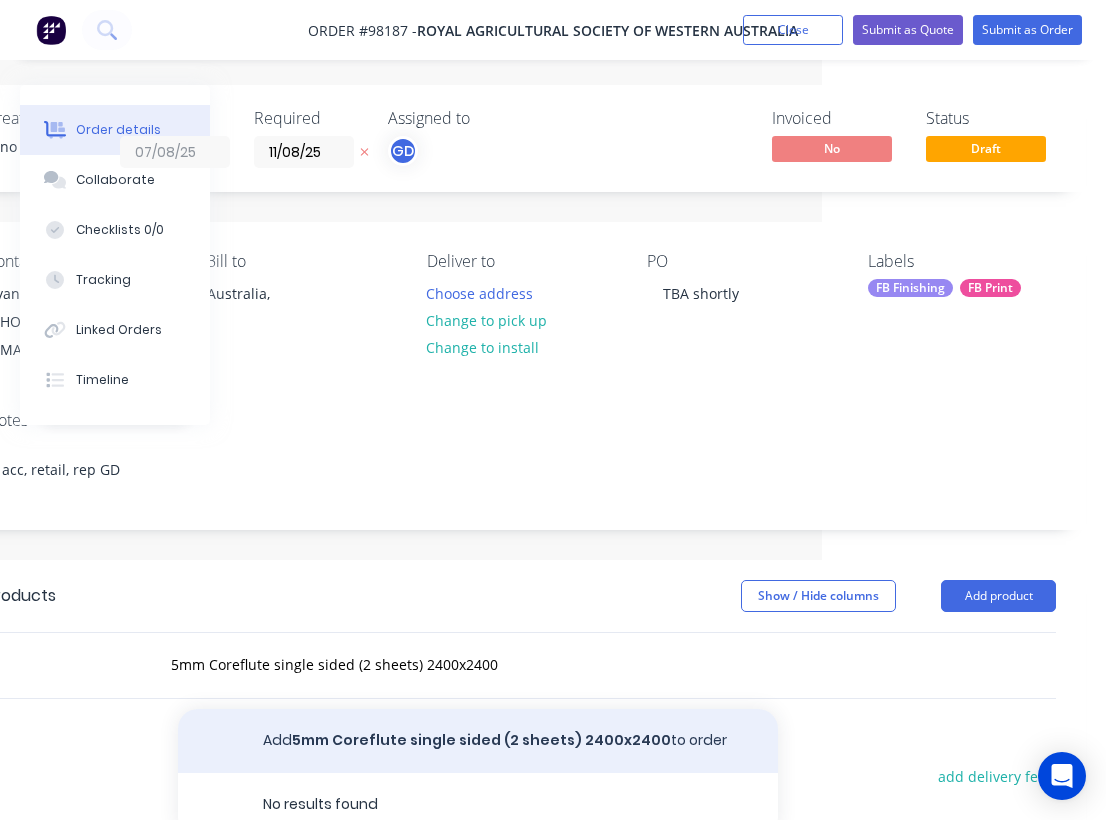 click on "Add 5mm Coreflute single sided (2 sheets) 2400x2400 to order" at bounding box center [478, 741] 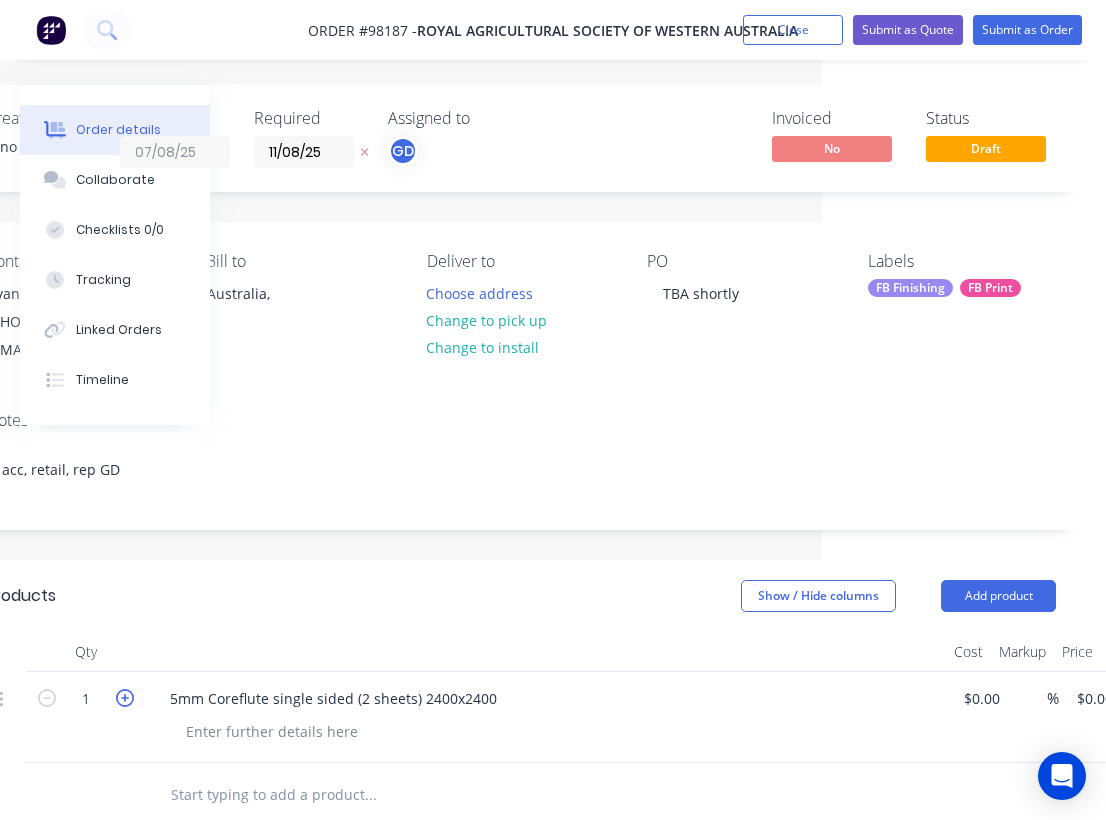 click 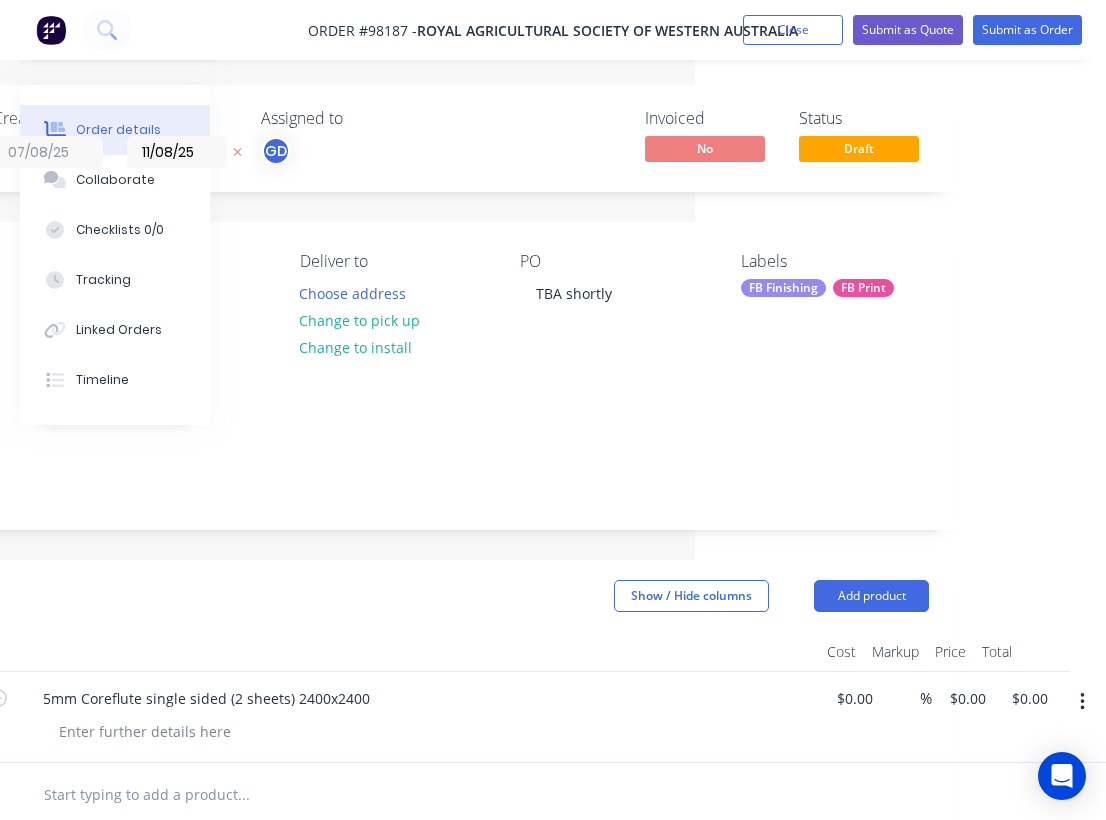 scroll, scrollTop: 0, scrollLeft: 411, axis: horizontal 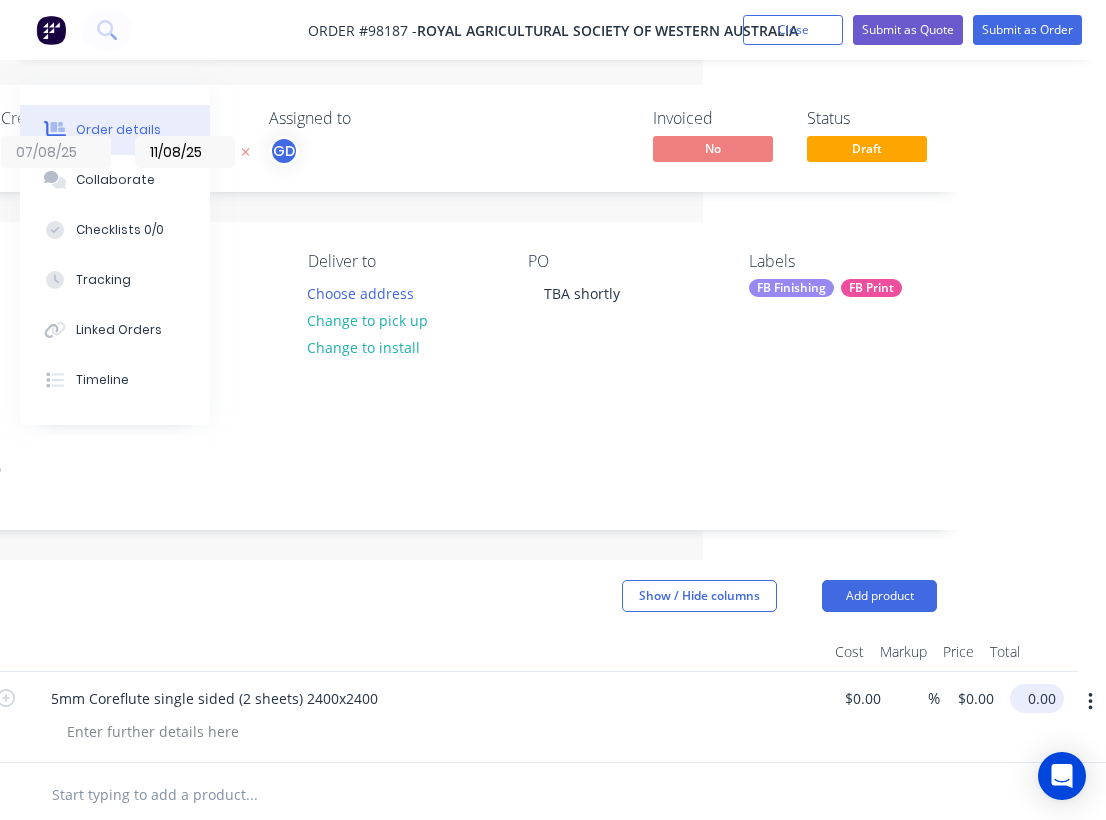 click on "0.00" at bounding box center (1041, 698) 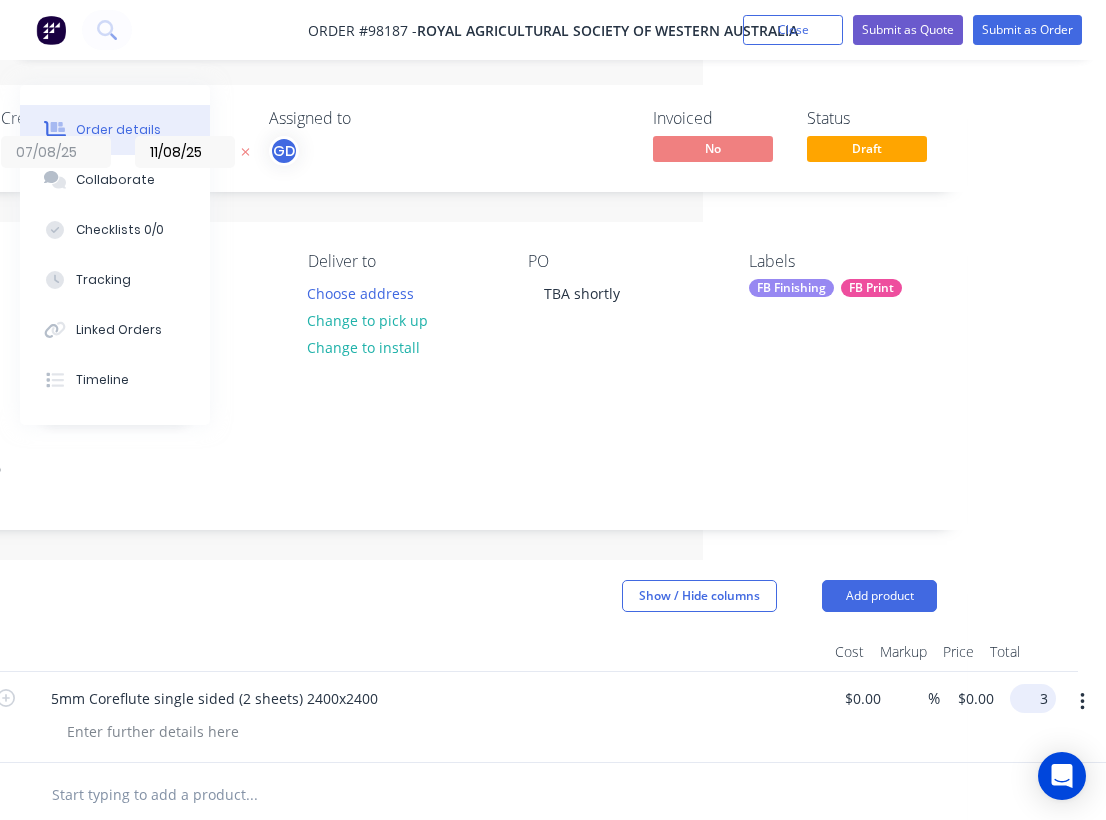 scroll, scrollTop: 0, scrollLeft: 388, axis: horizontal 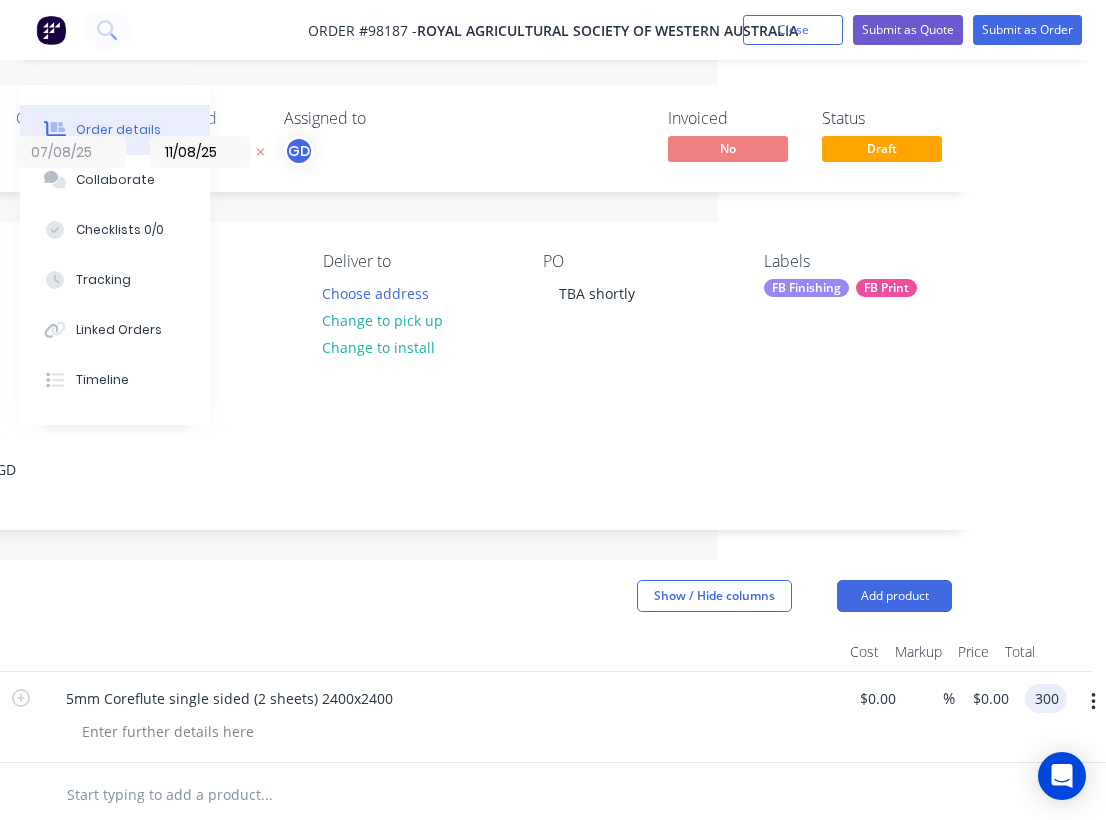 type on "$300.00" 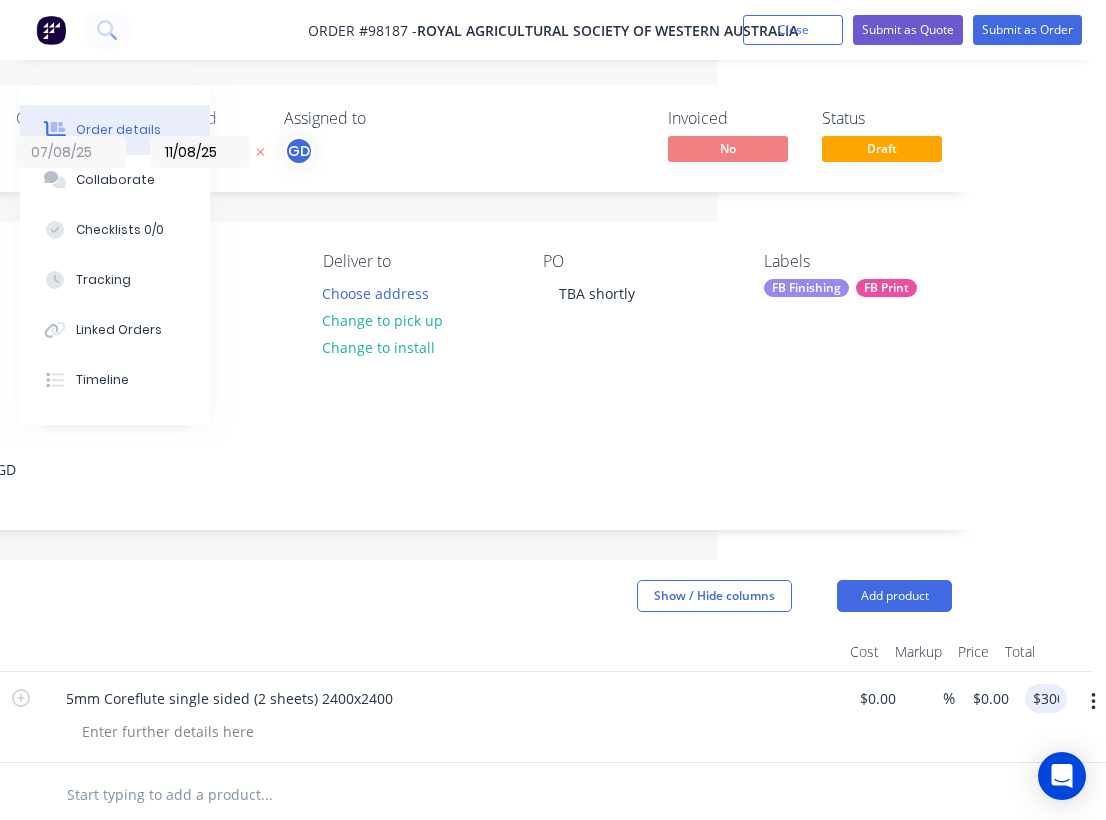 type on "$150.00" 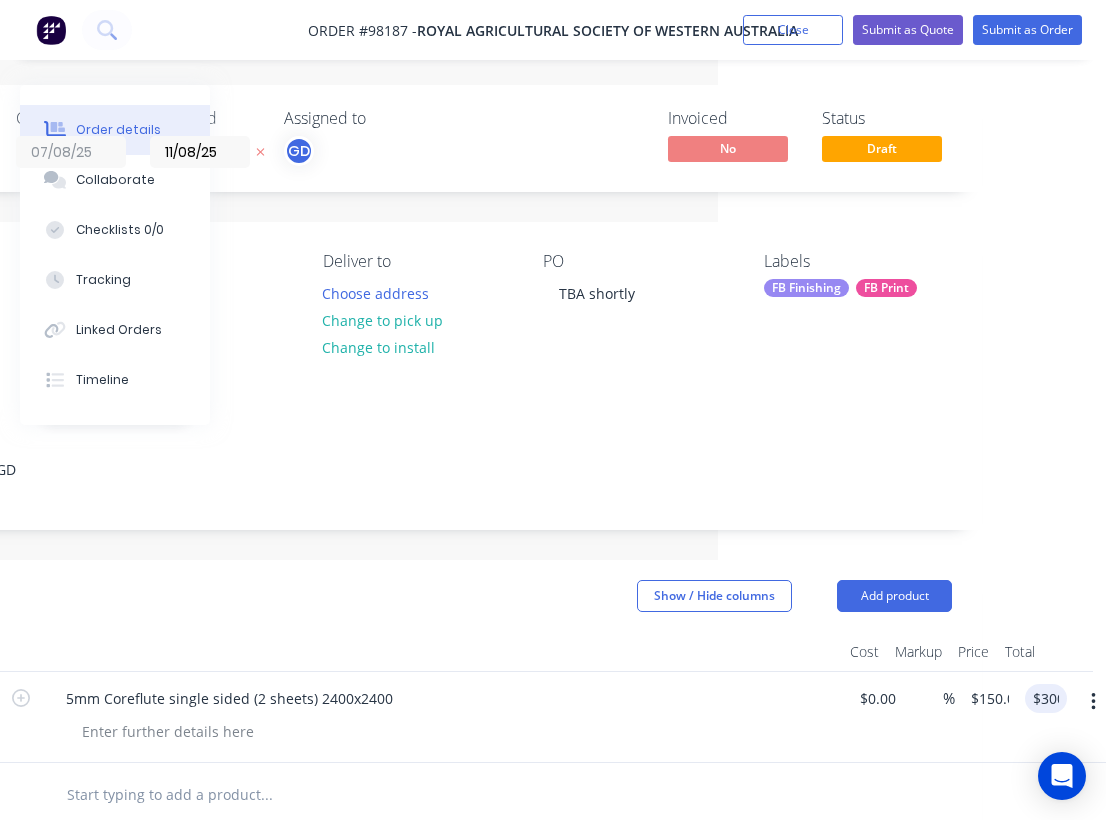click on "Products Show / Hide columns Add product" at bounding box center (417, 596) 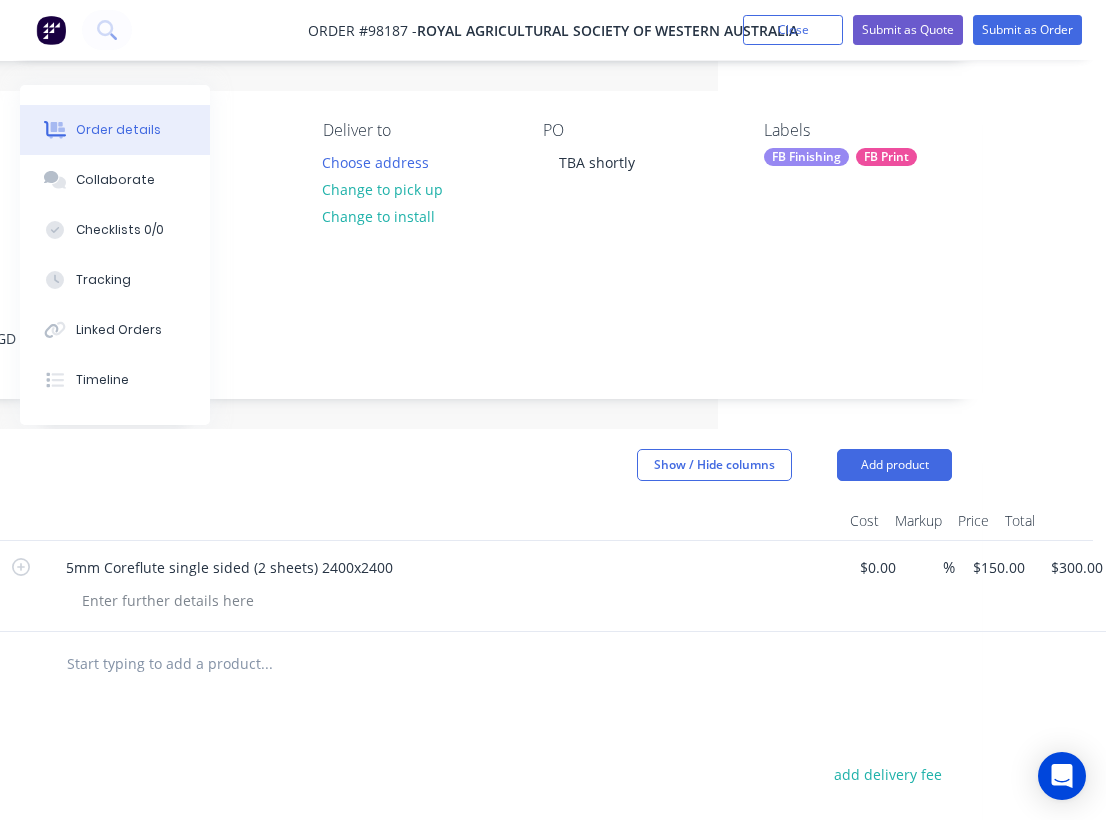 scroll, scrollTop: 166, scrollLeft: 388, axis: both 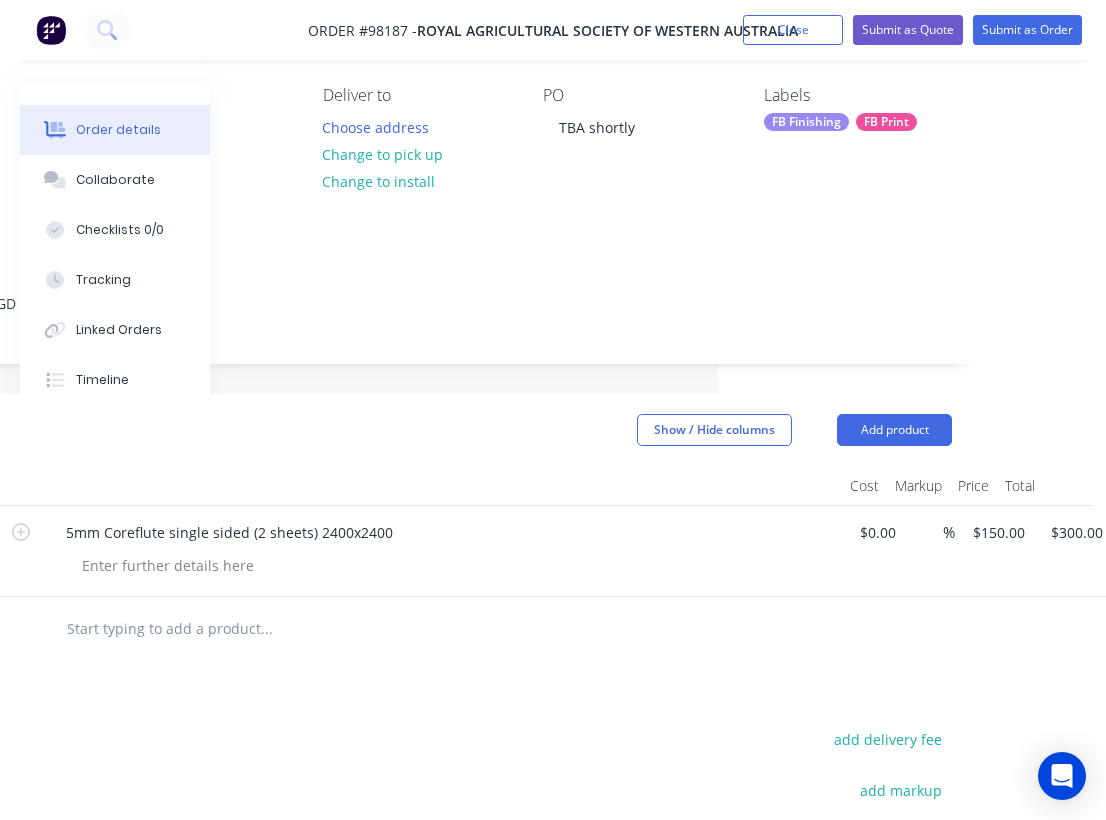 click at bounding box center (266, 629) 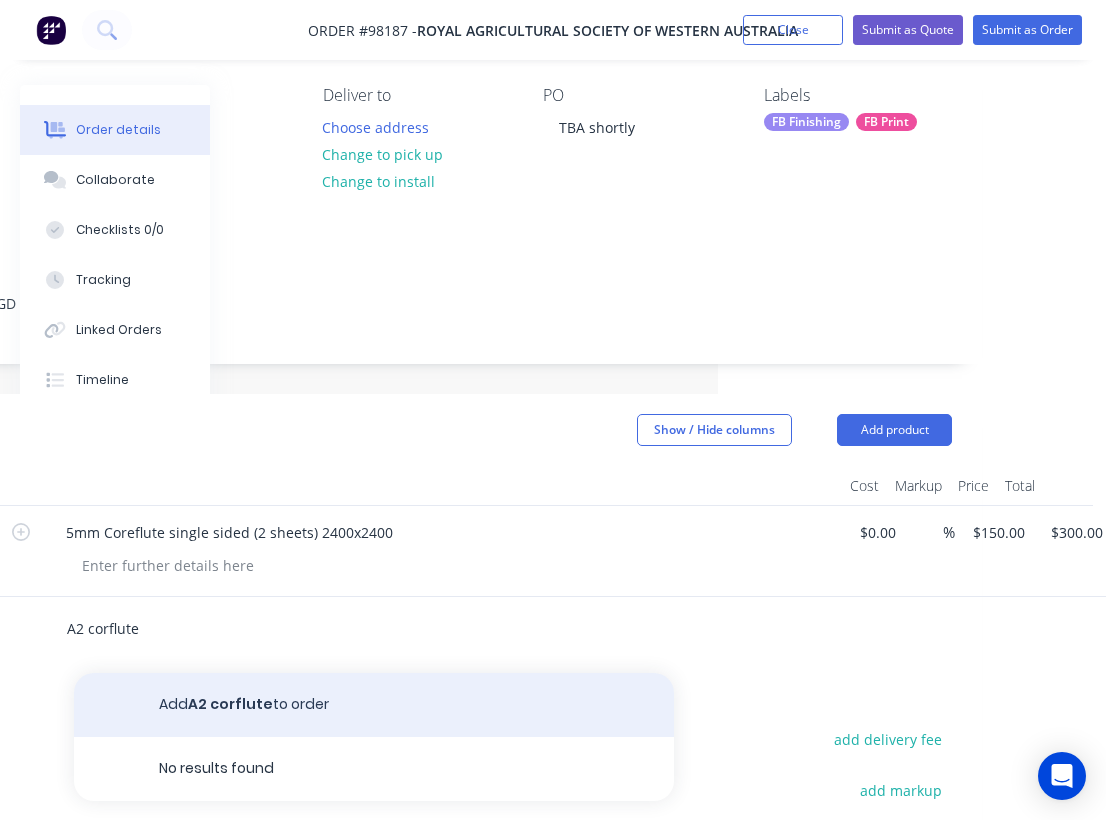 type on "A2 corflute" 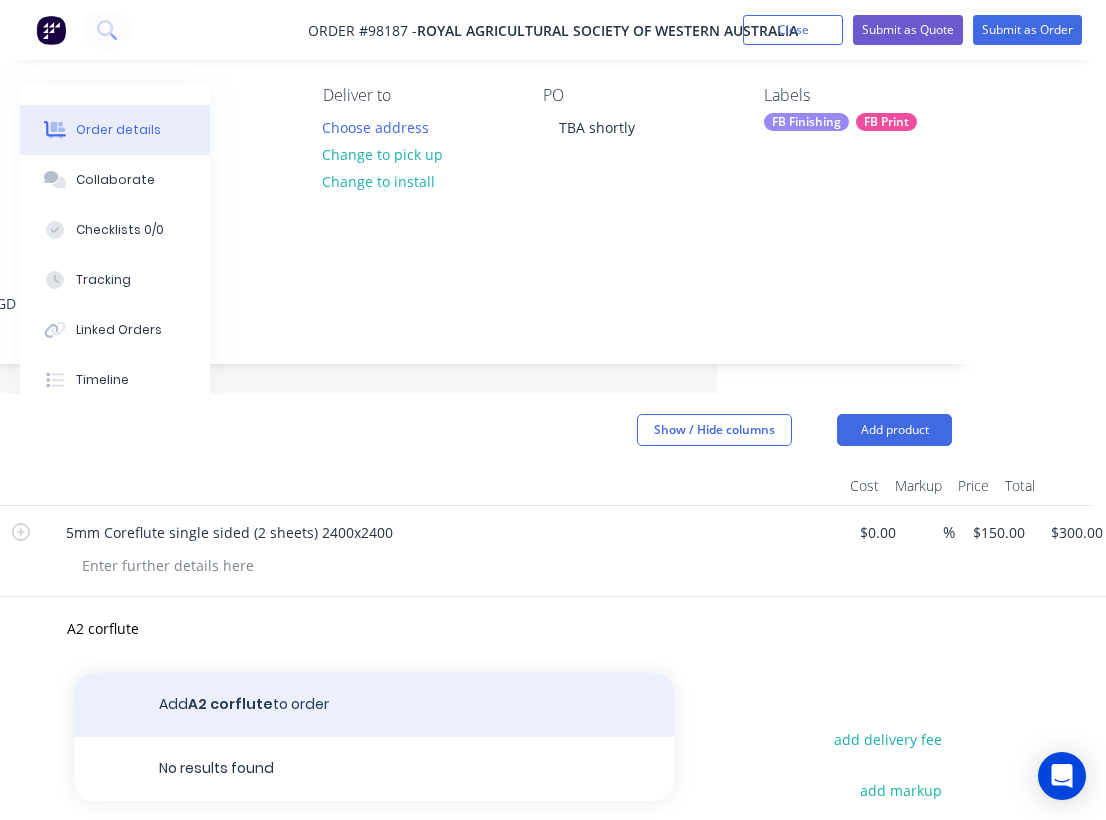 click on "Add  A2 corflute   to order" at bounding box center (374, 705) 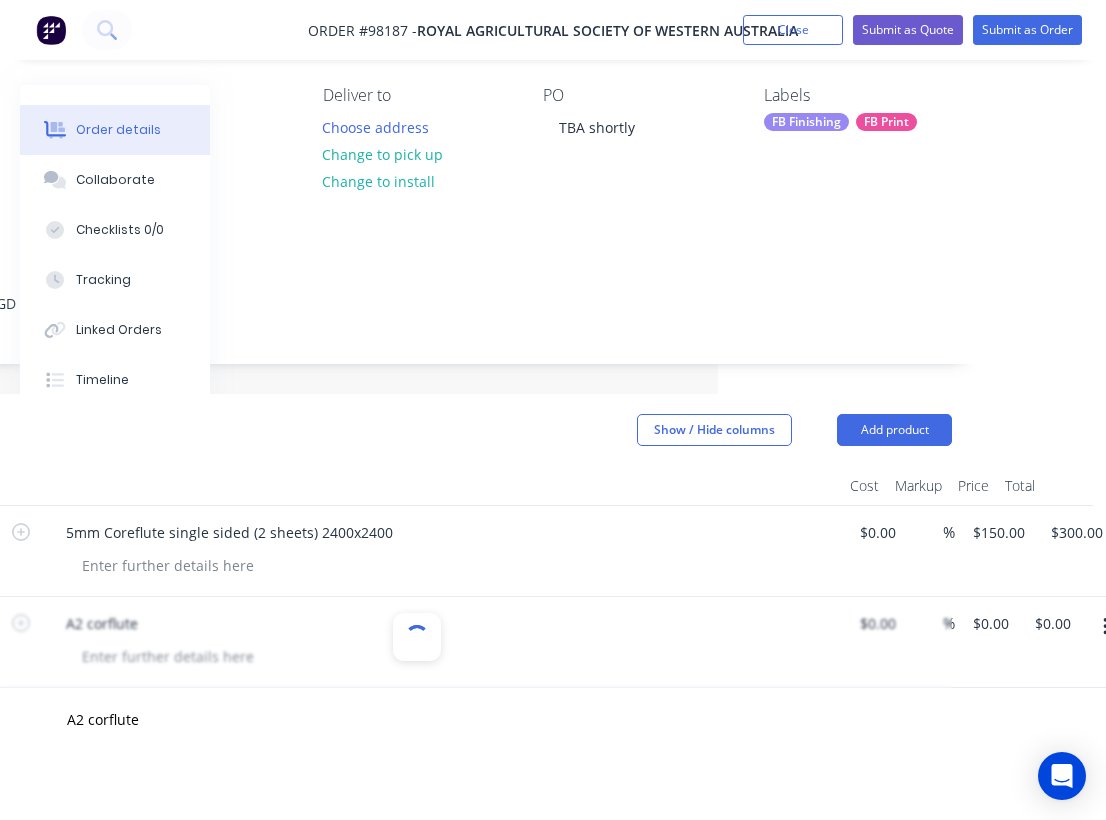 type 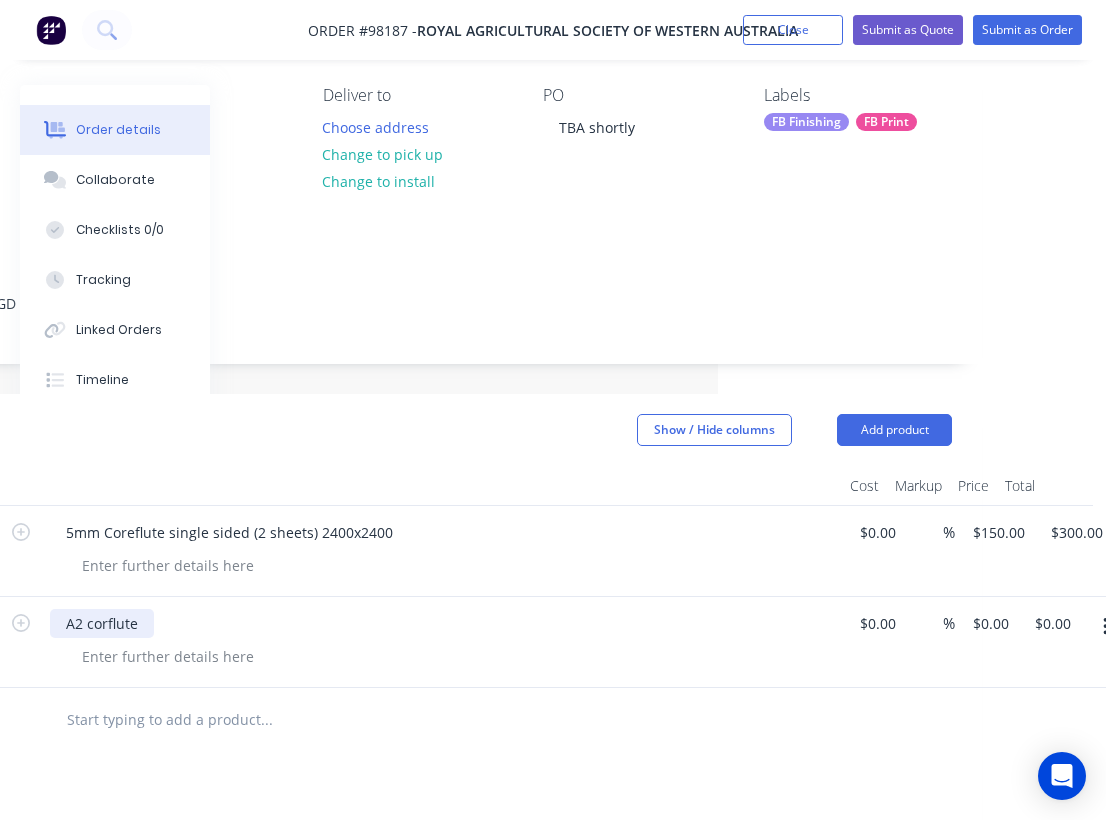 click on "A2 corflute" at bounding box center (102, 623) 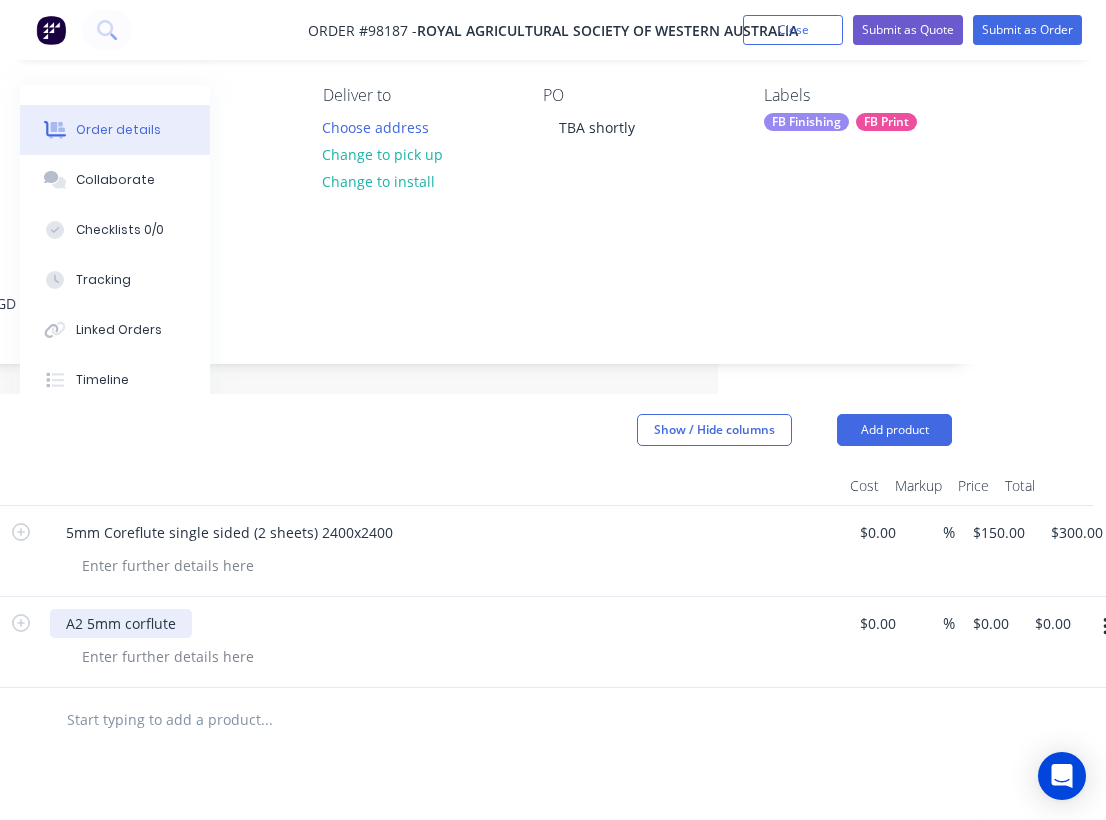 scroll, scrollTop: 167, scrollLeft: 0, axis: vertical 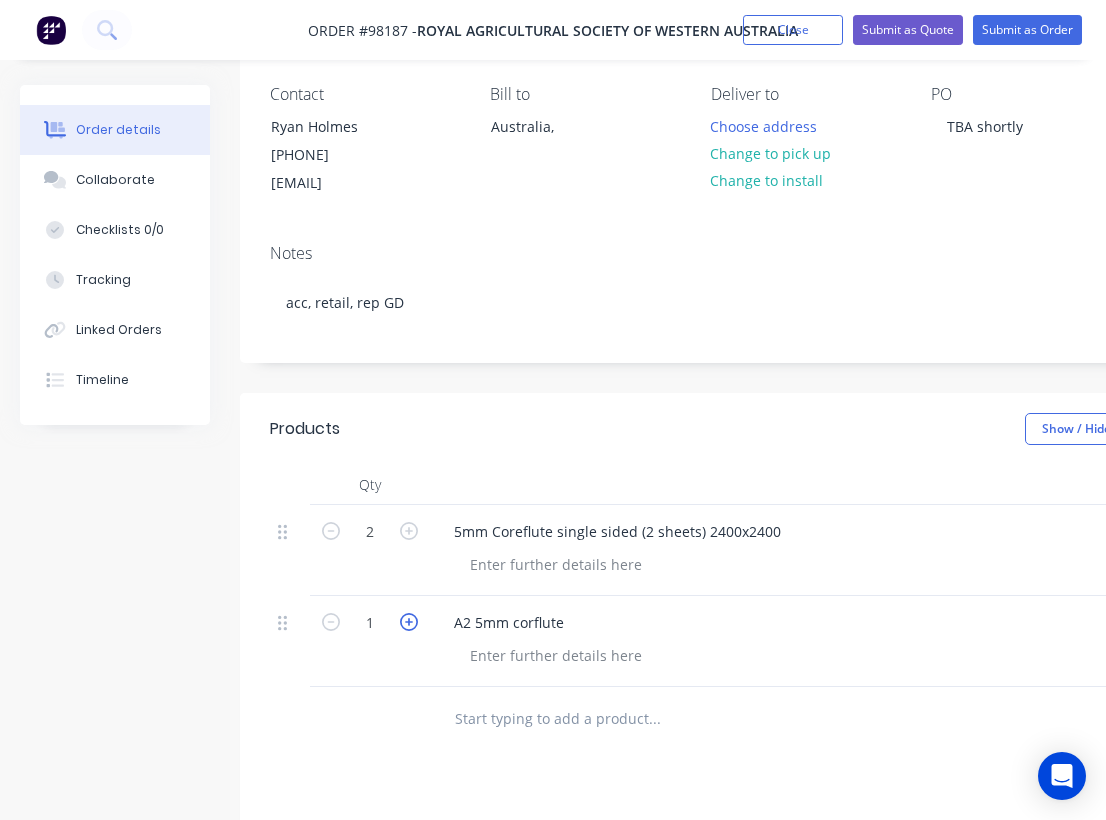 click 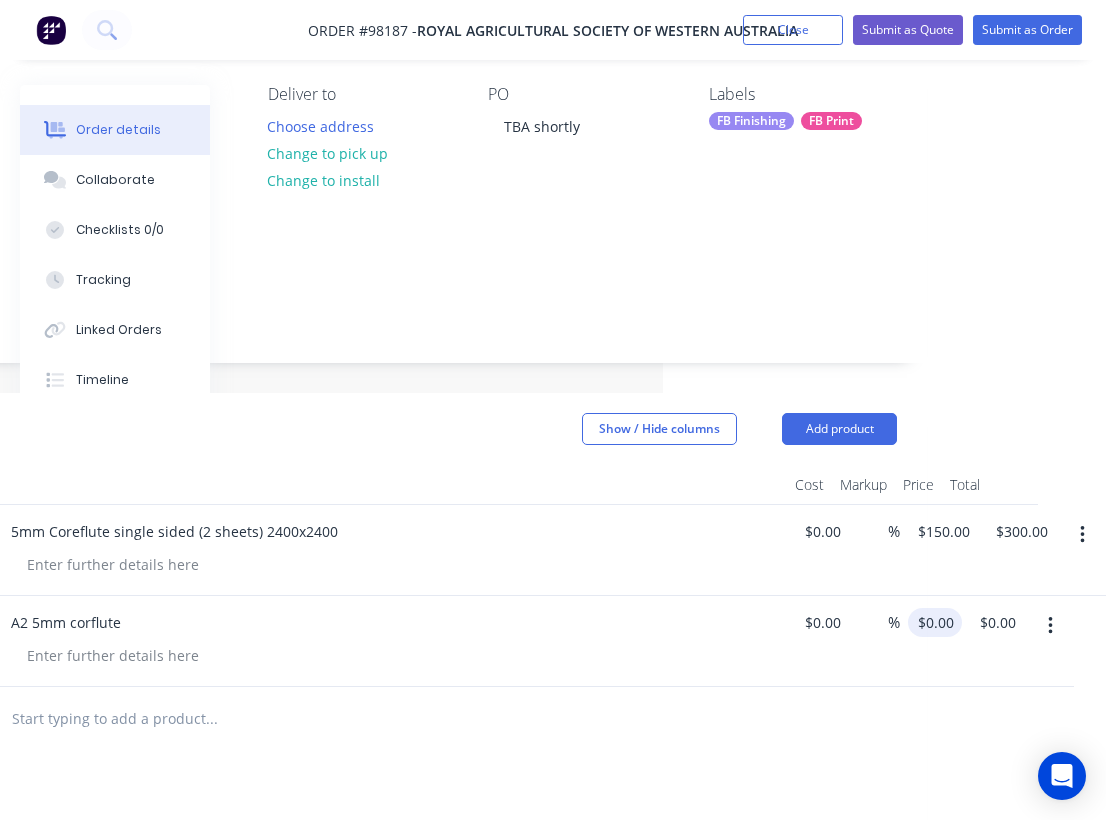 scroll, scrollTop: 167, scrollLeft: 443, axis: both 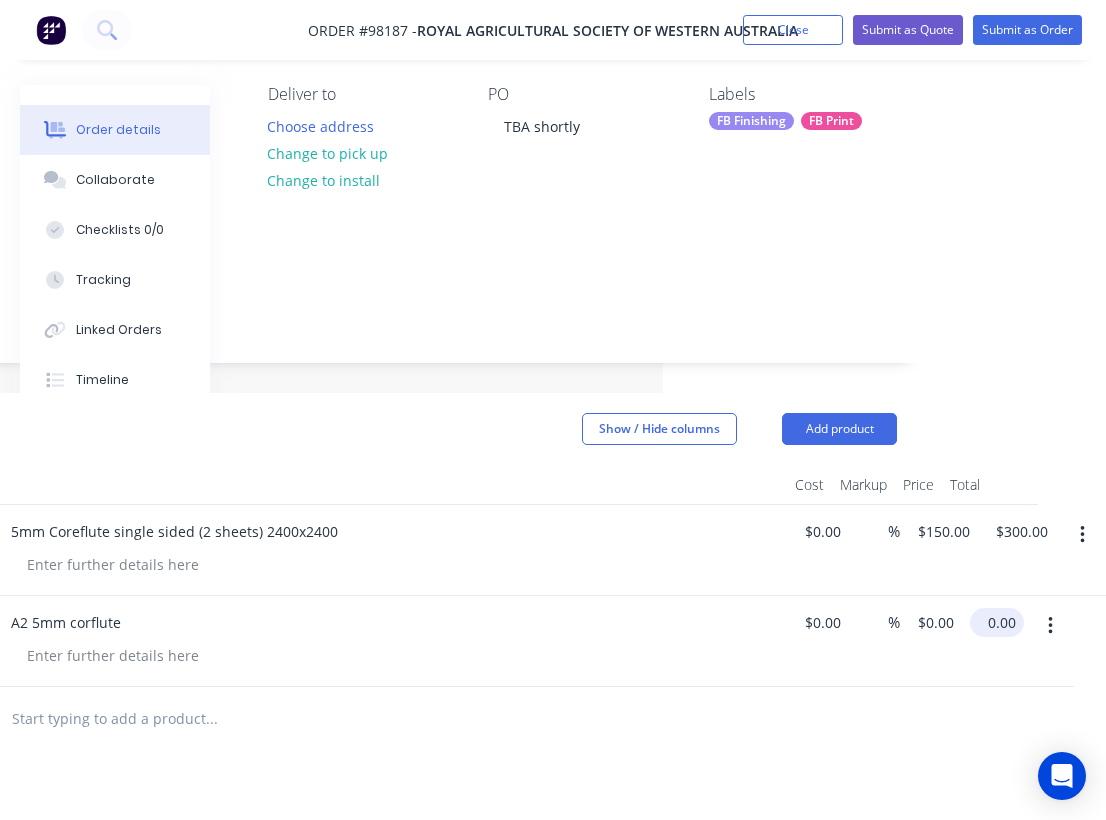 click on "0.00" at bounding box center (1001, 622) 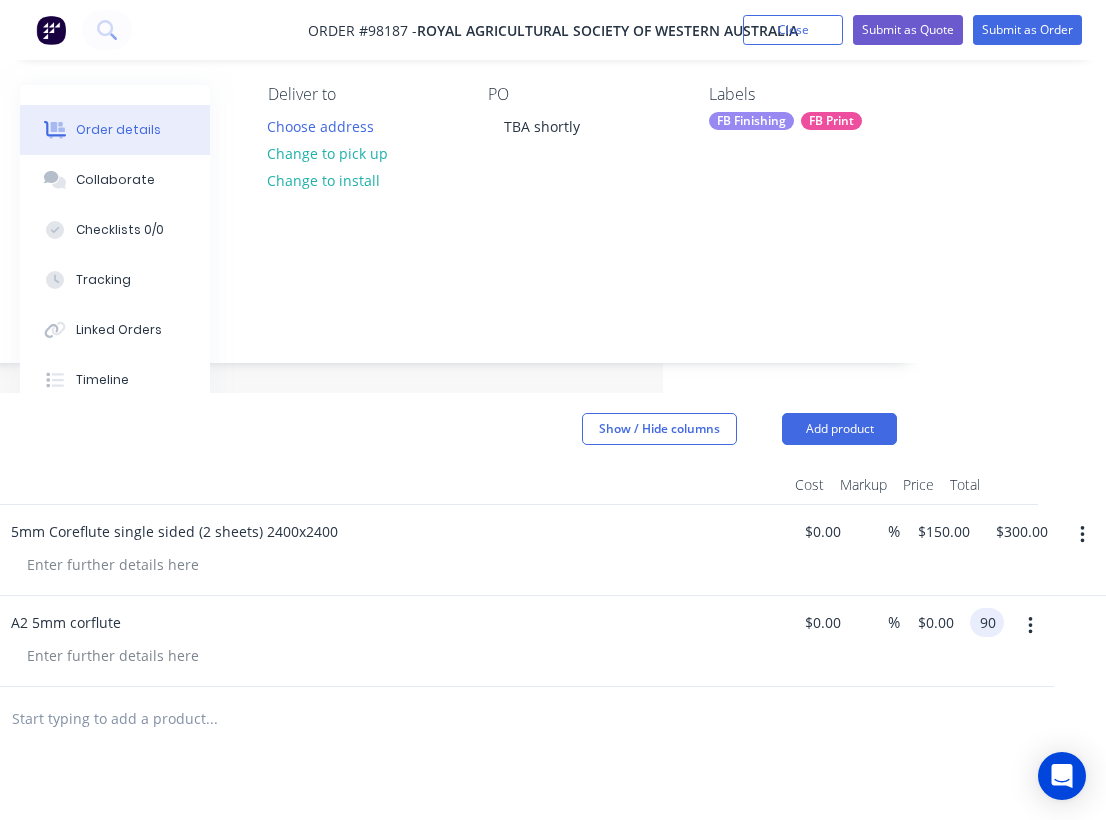 type on "$90.00" 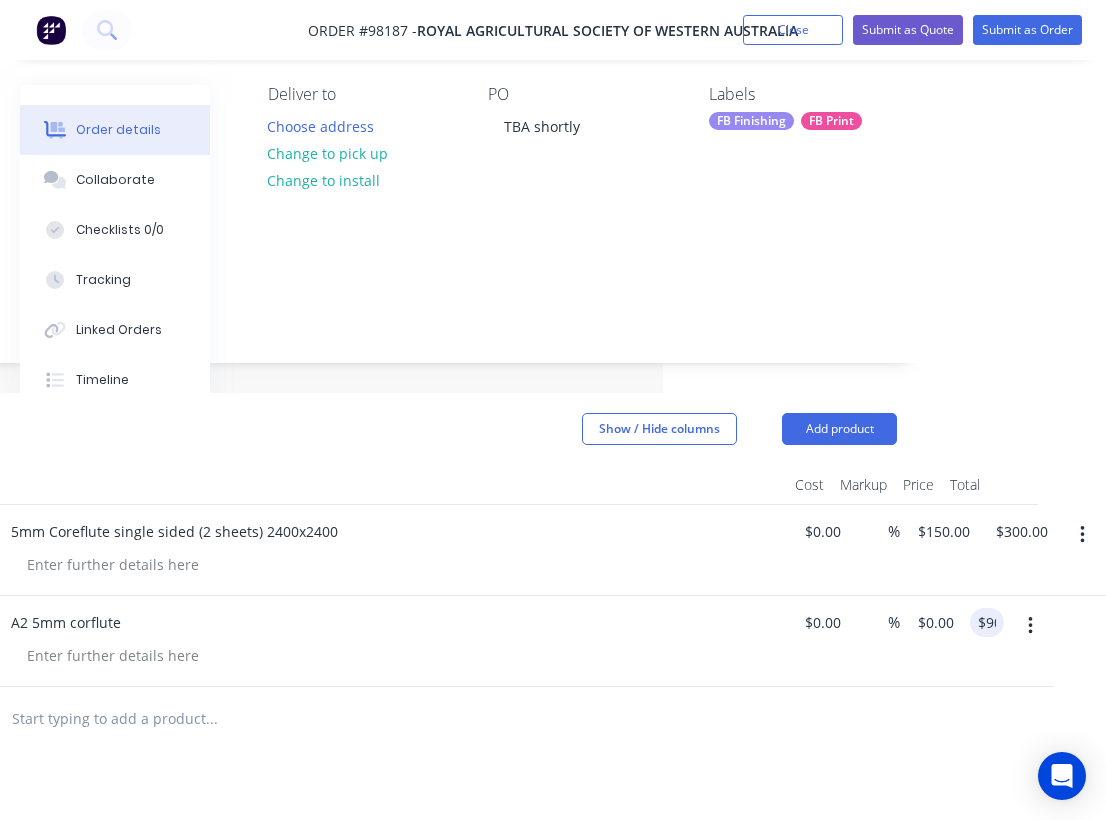 type on "$45.00" 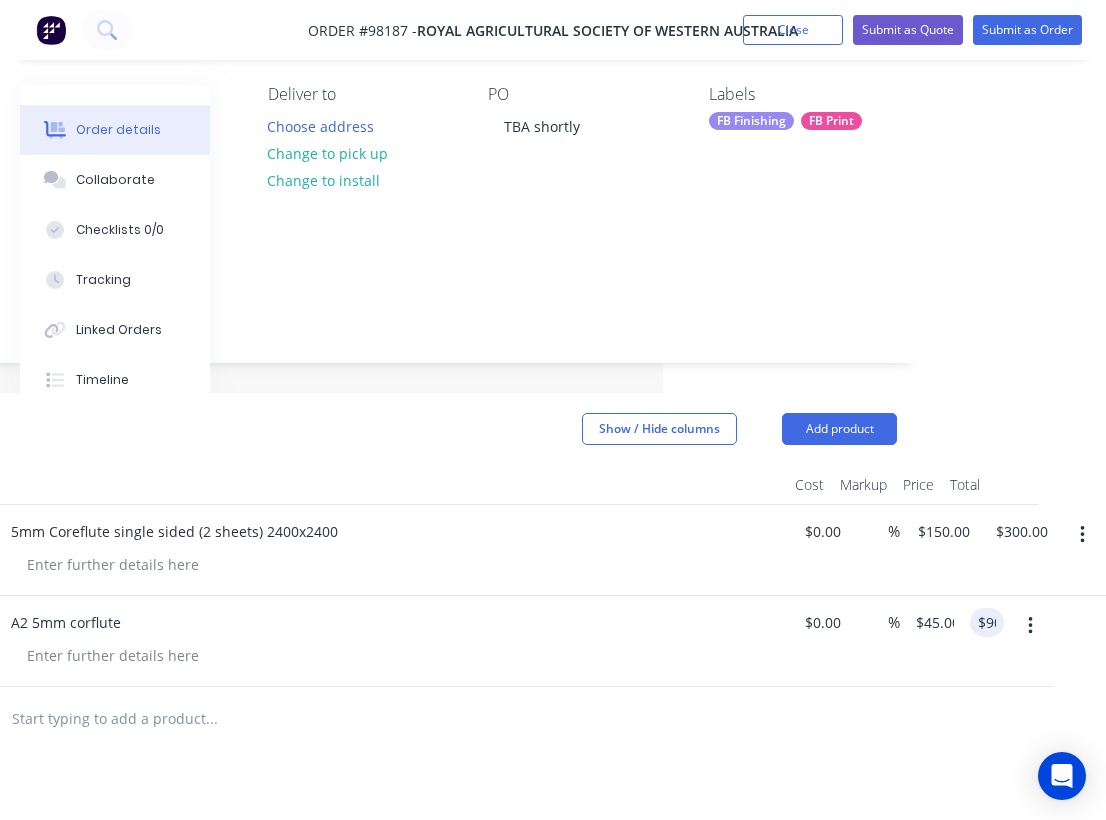click at bounding box center (347, 719) 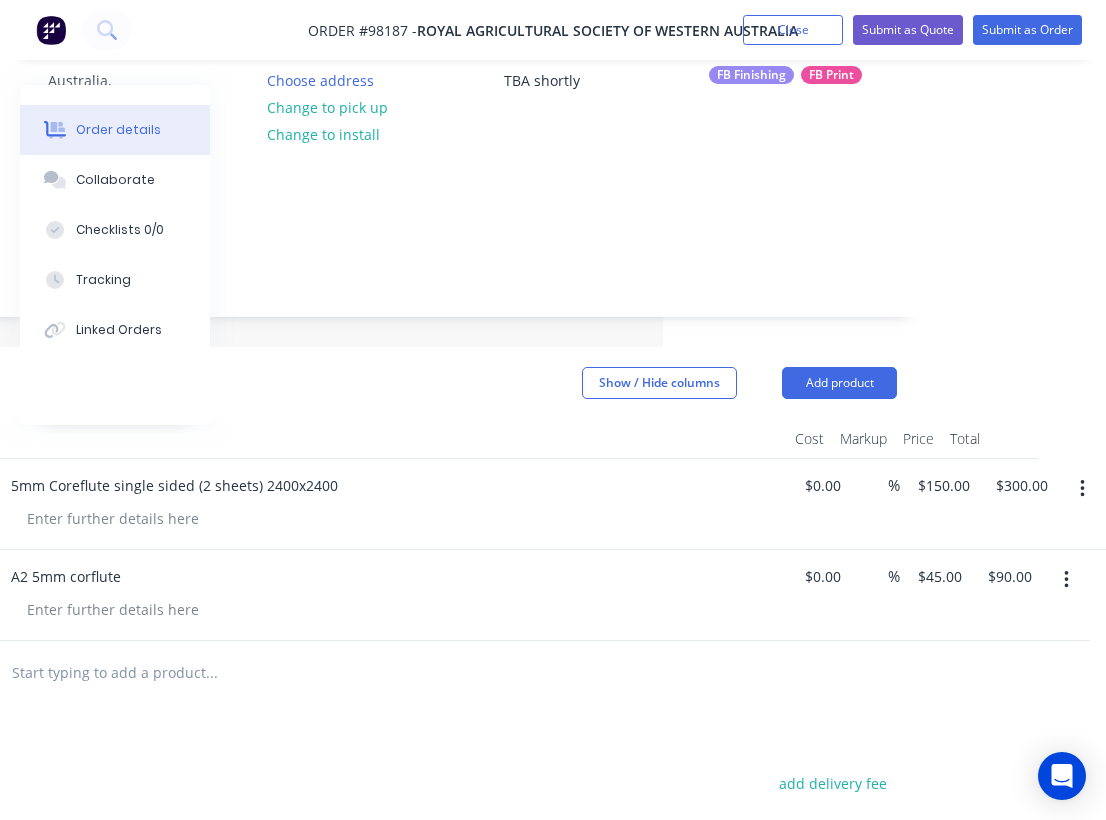 scroll, scrollTop: 214, scrollLeft: 443, axis: both 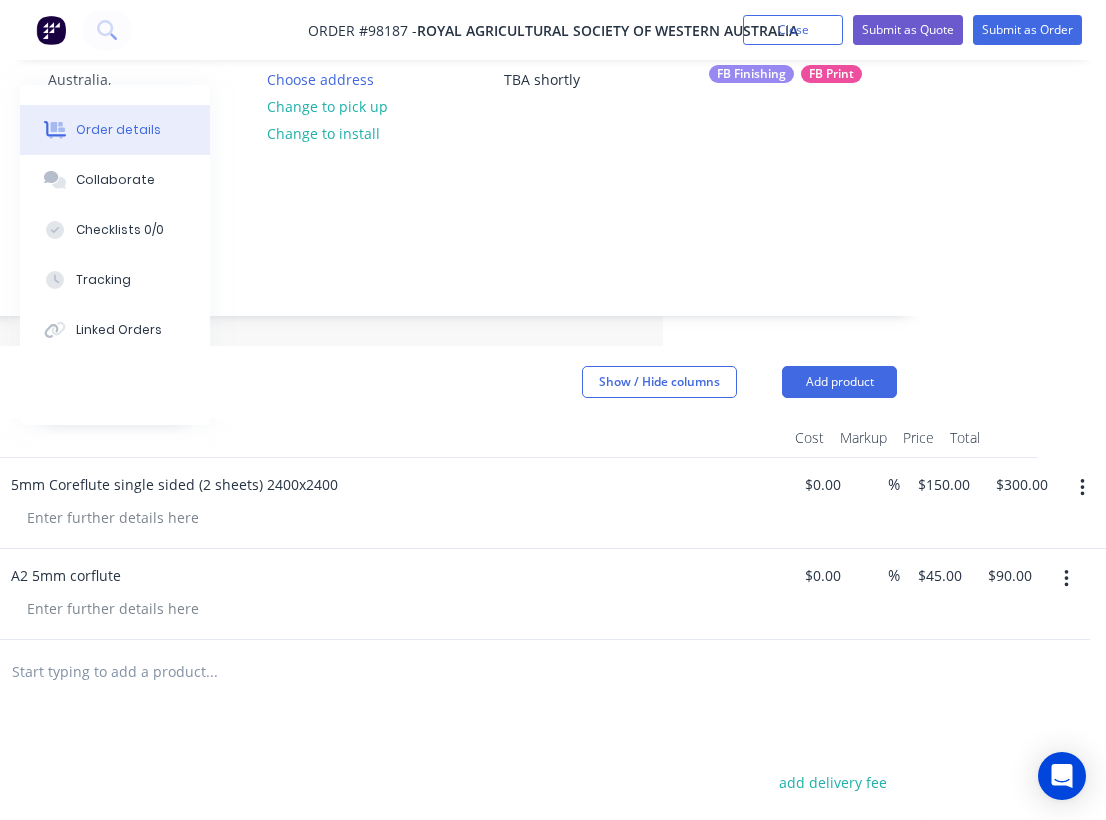 click at bounding box center (211, 672) 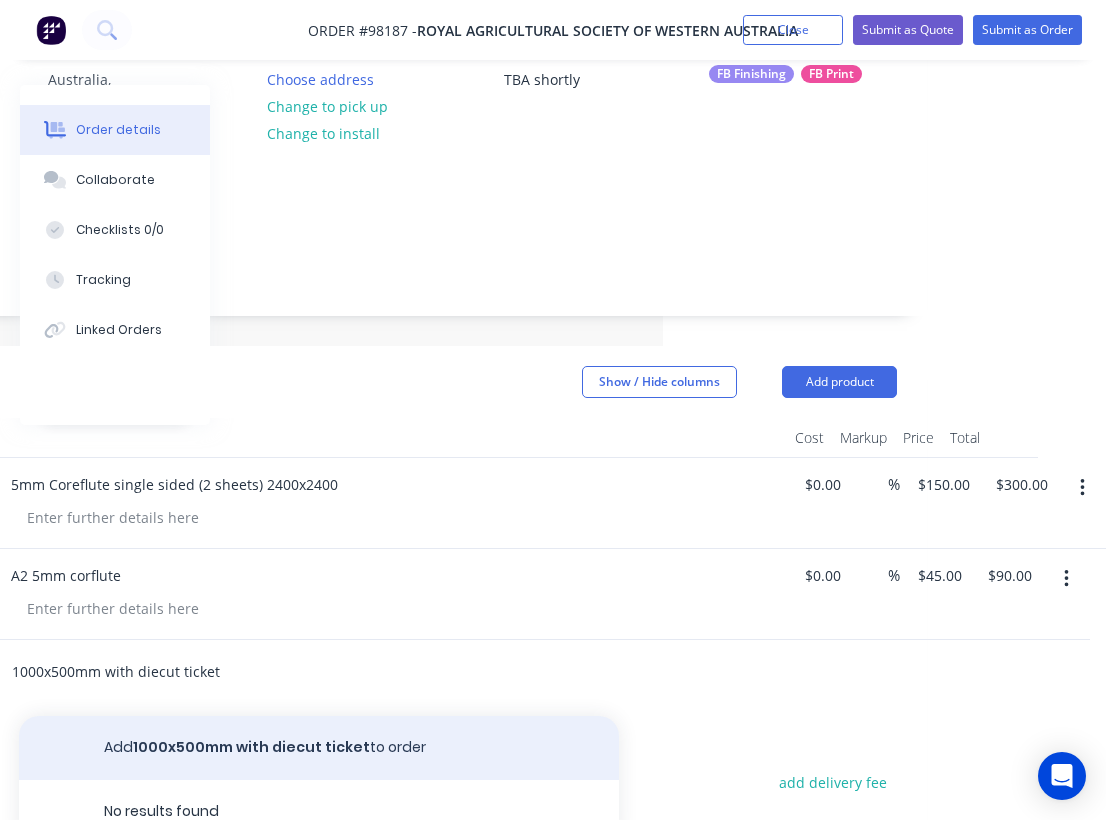 type on "1000x500mm with diecut ticket" 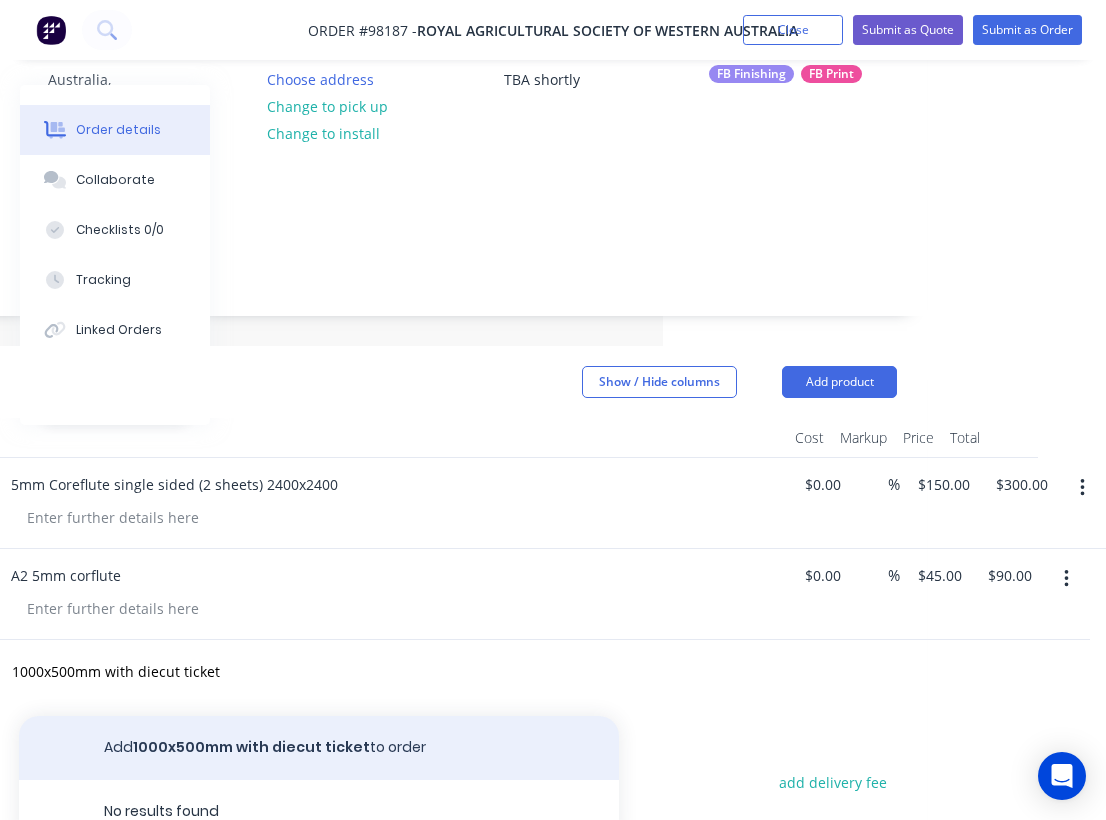 click on "Add  1000x500mm with diecut ticket     to order" at bounding box center (319, 748) 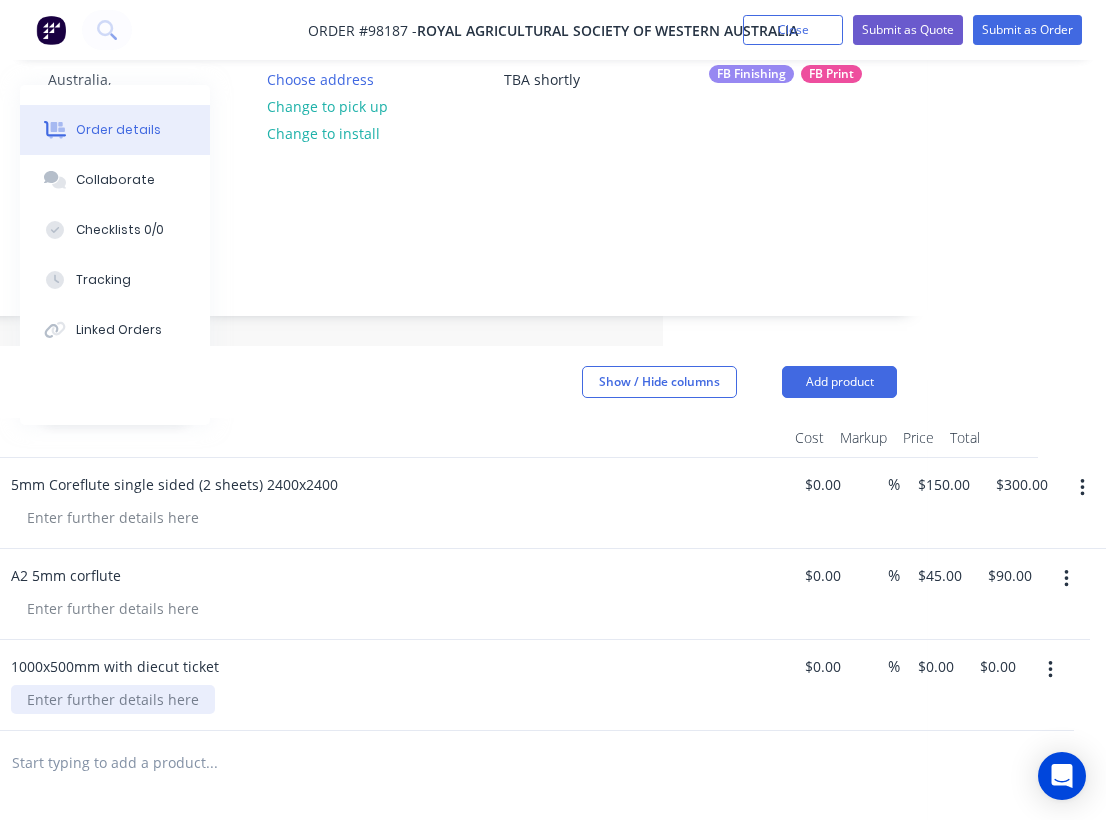 click at bounding box center (113, 699) 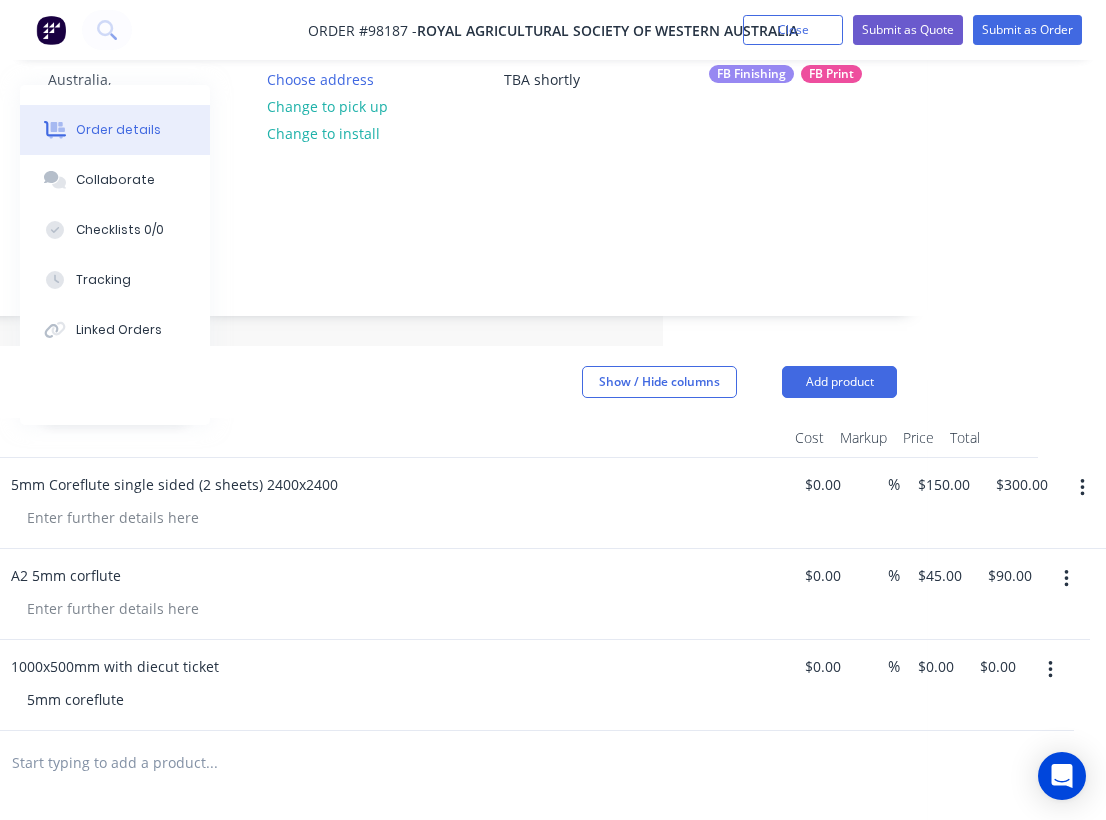 click at bounding box center [395, 608] 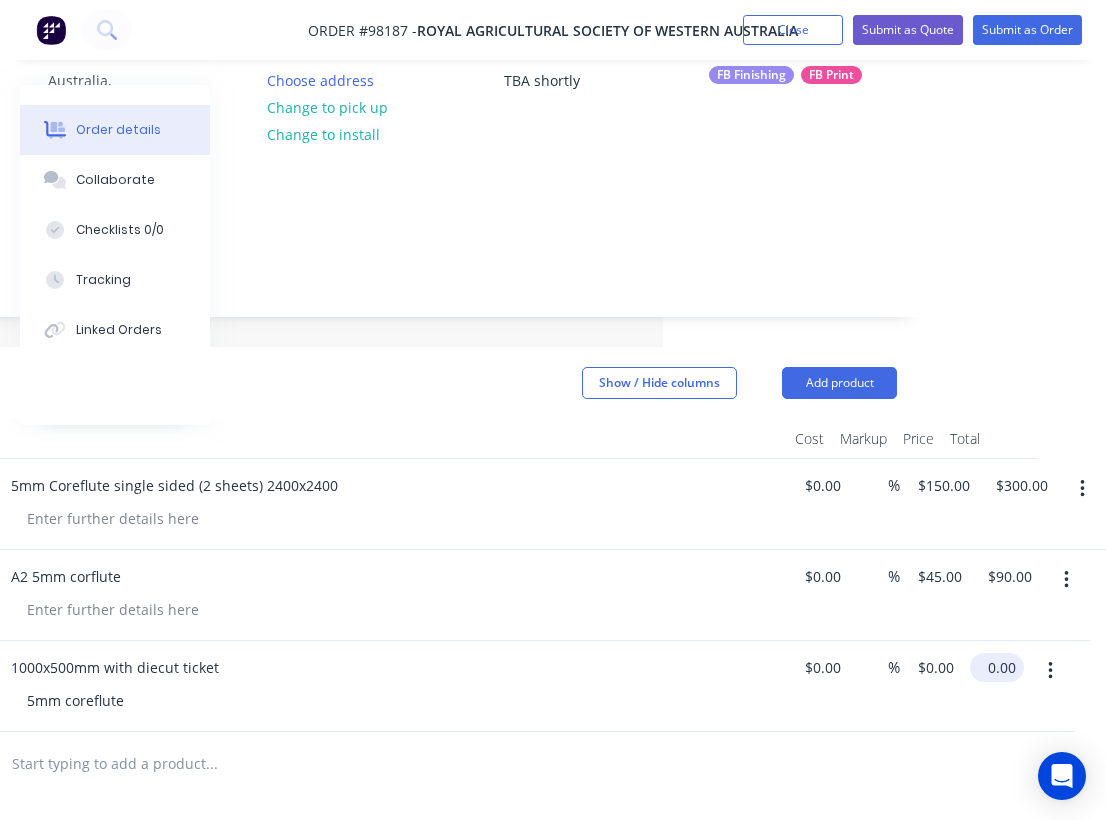 click on "0.00" at bounding box center (1001, 667) 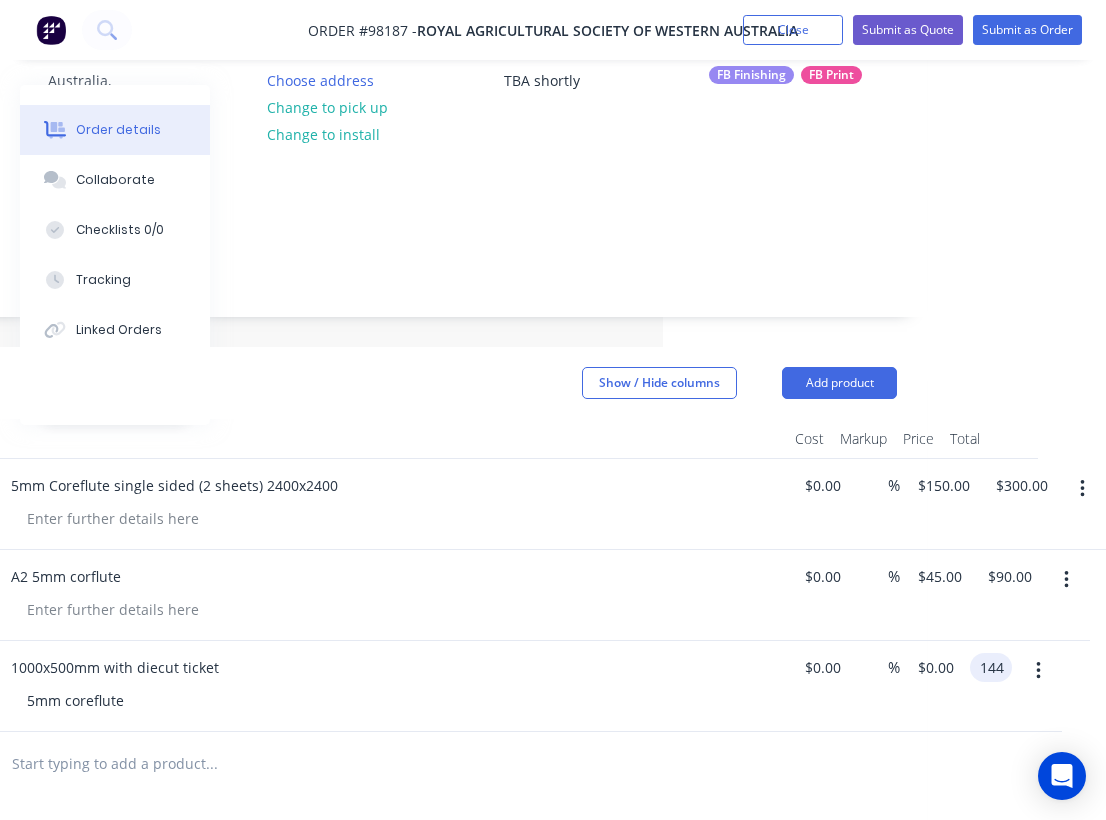 type on "$144.00" 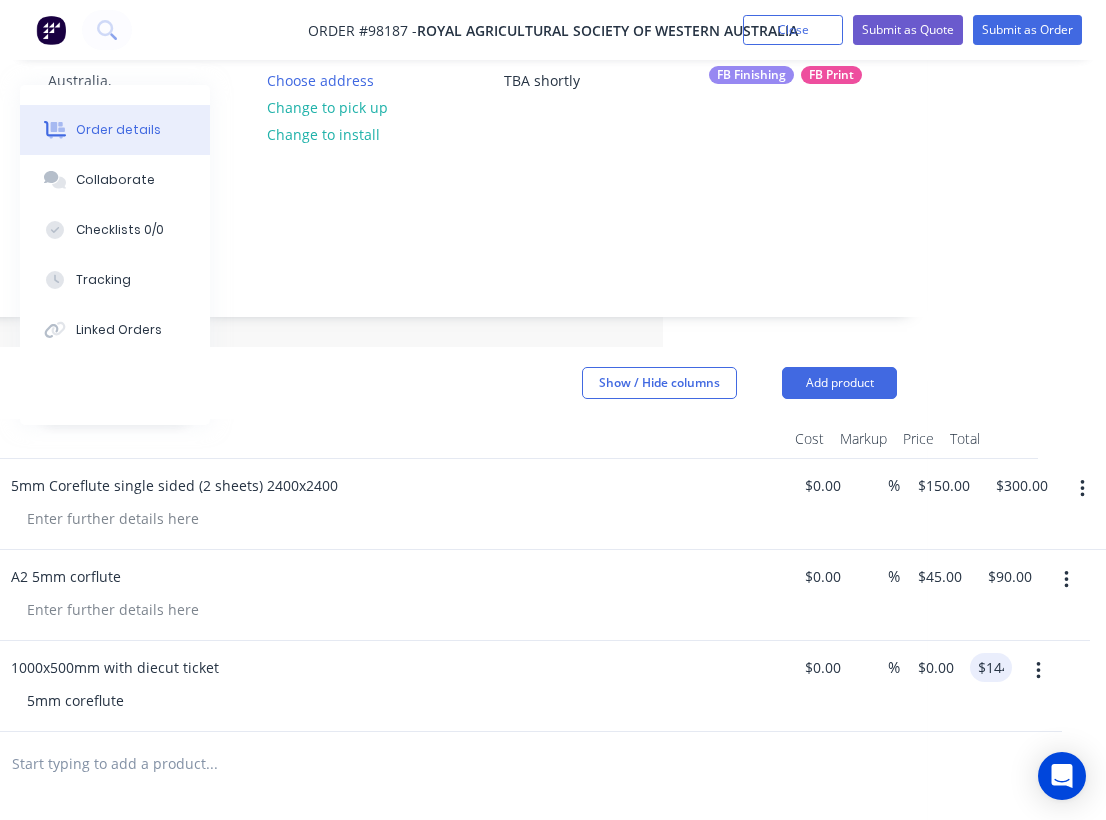type on "$144.00" 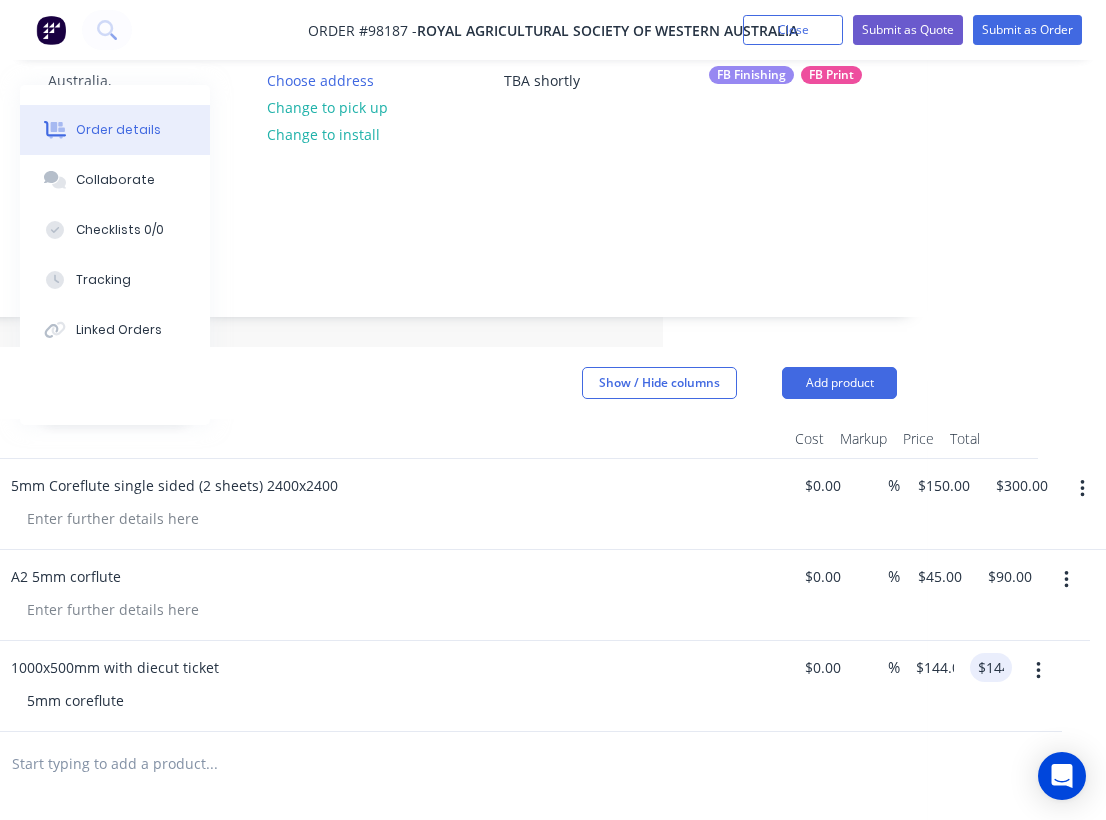 click at bounding box center [347, 764] 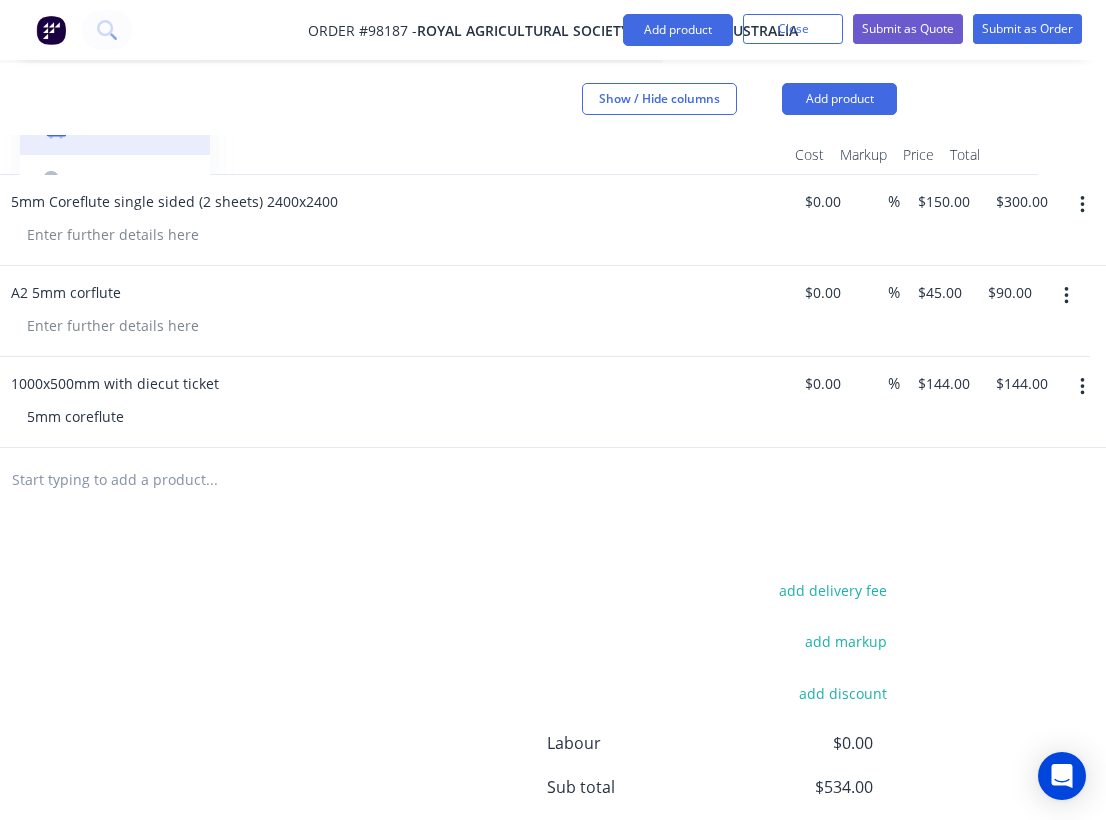 scroll, scrollTop: 699, scrollLeft: 443, axis: both 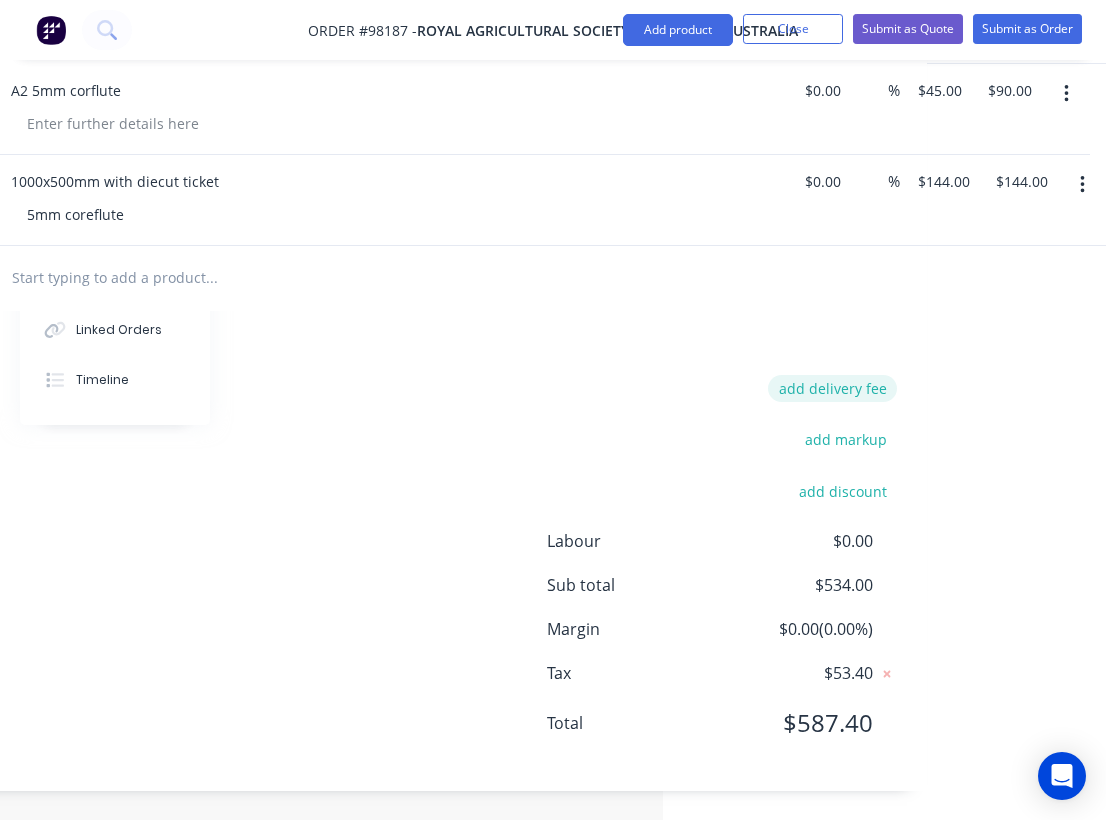 click on "add delivery fee" at bounding box center [832, 388] 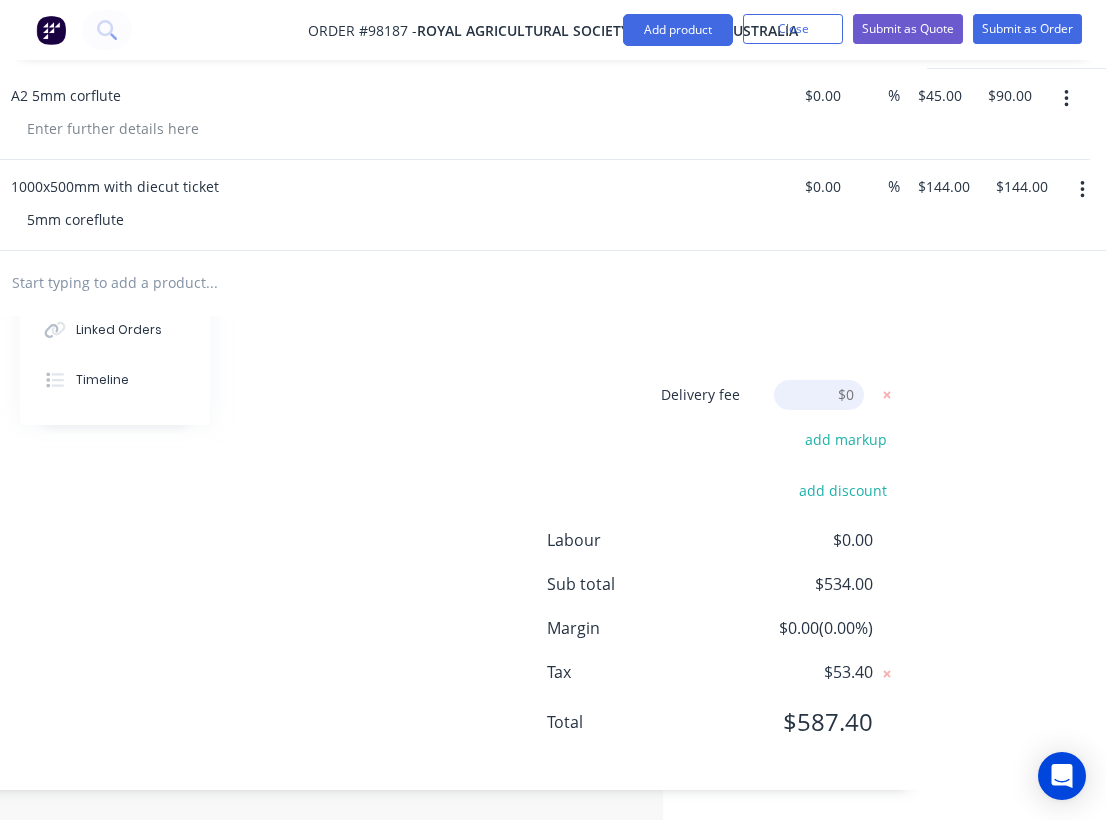 scroll, scrollTop: 694, scrollLeft: 443, axis: both 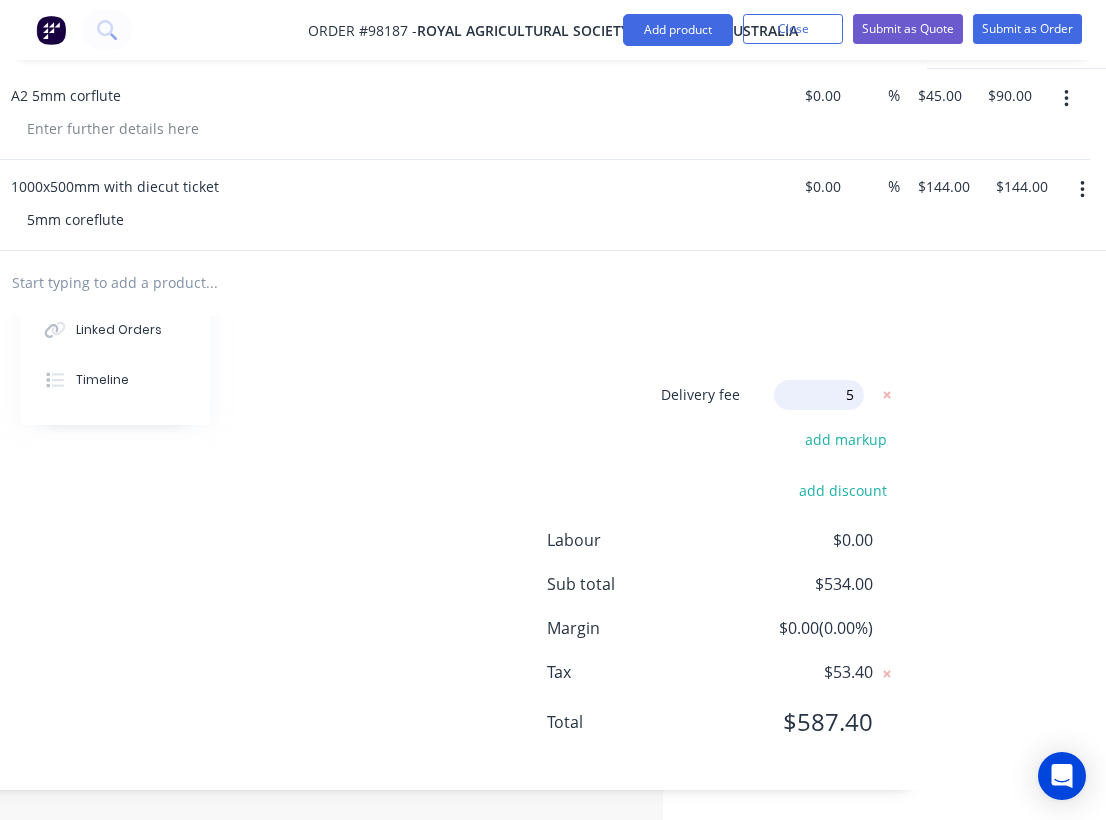 type on "55" 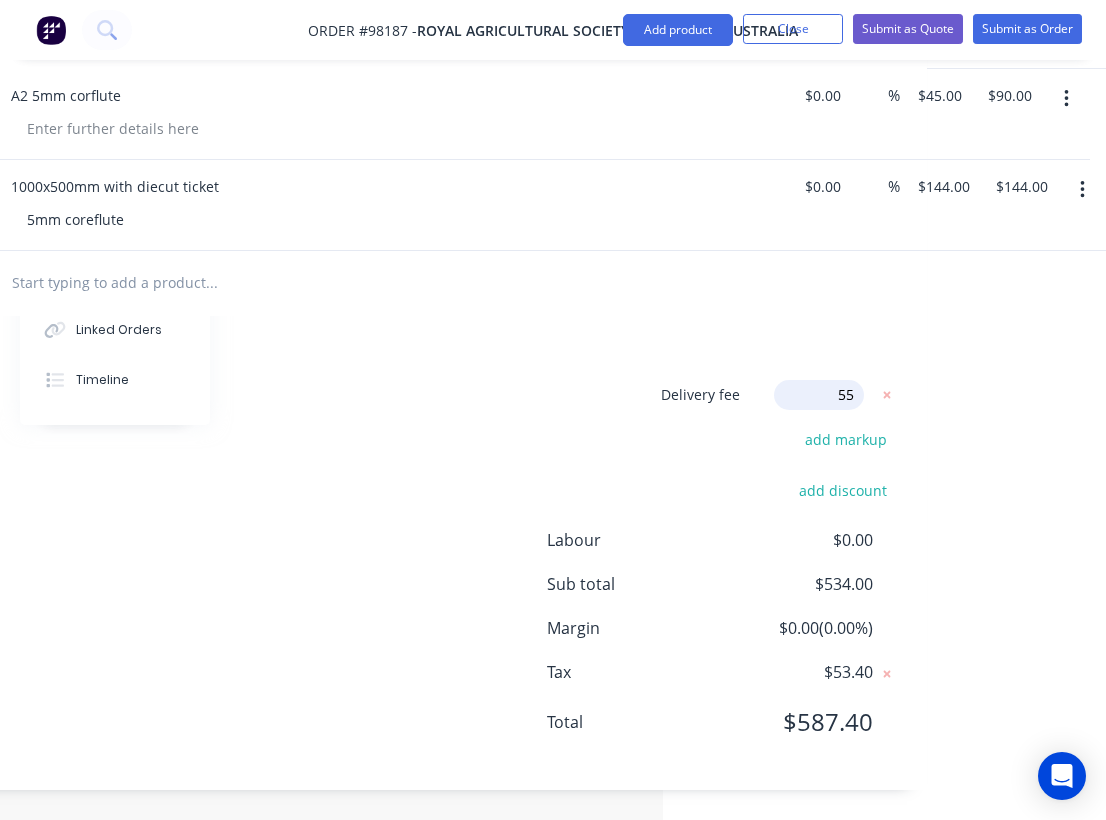 click on "Delivery fee Delivery fee Delivery fee name (Optional) 55 55 $0 add markup add discount Labour $0.00 Sub total $534.00 Margin $0.00 ( 0.00 %) Tax $53.40 Total $587.40" at bounding box center [362, 570] 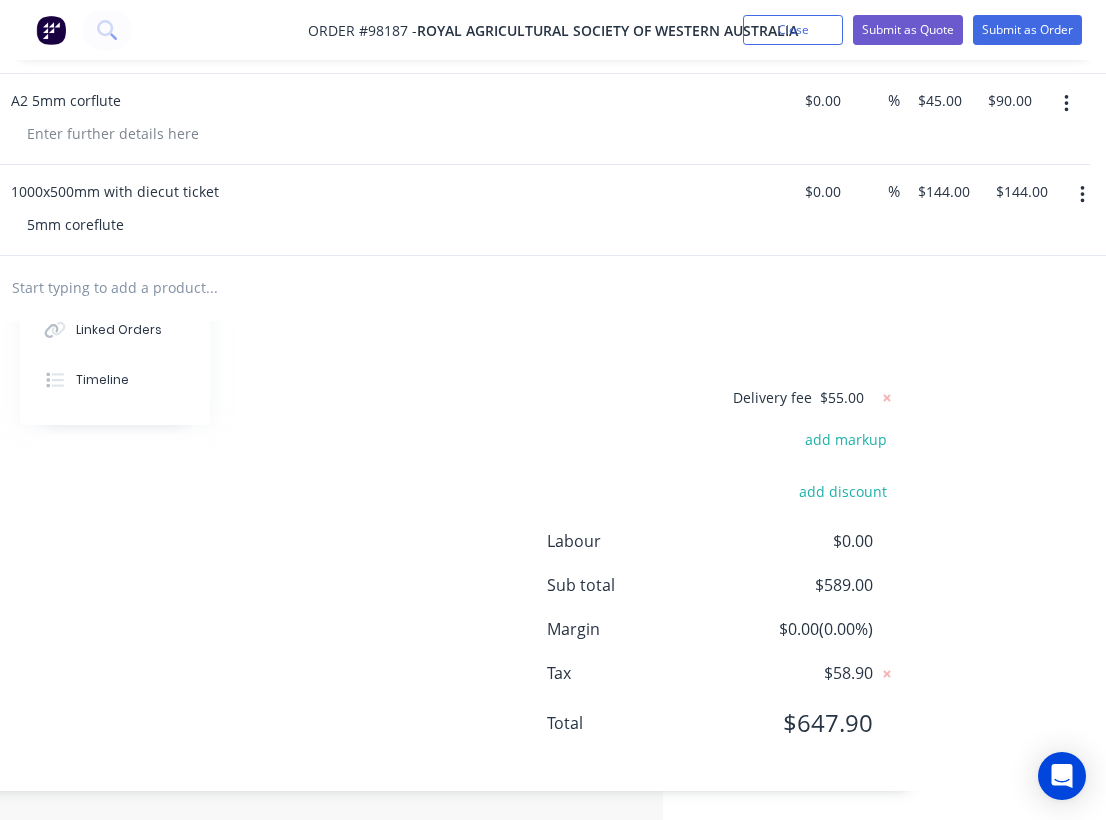 scroll, scrollTop: 0, scrollLeft: 443, axis: horizontal 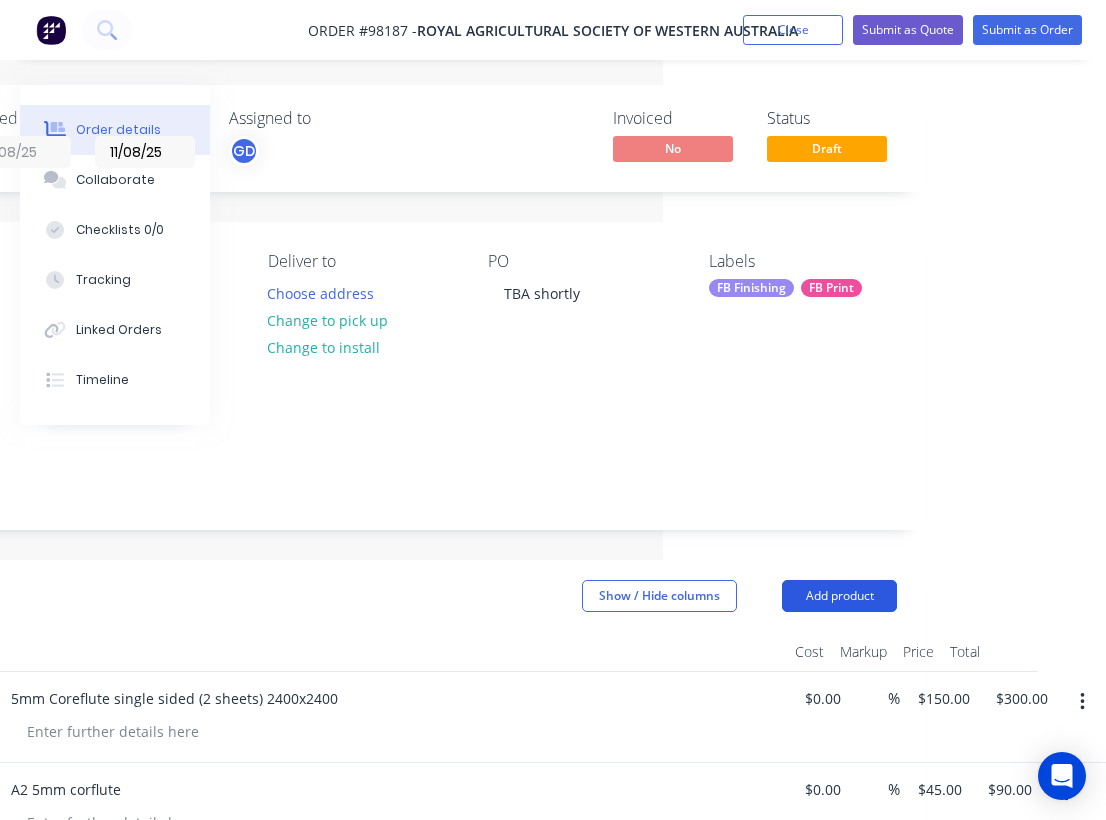 click on "Add product" at bounding box center [839, 596] 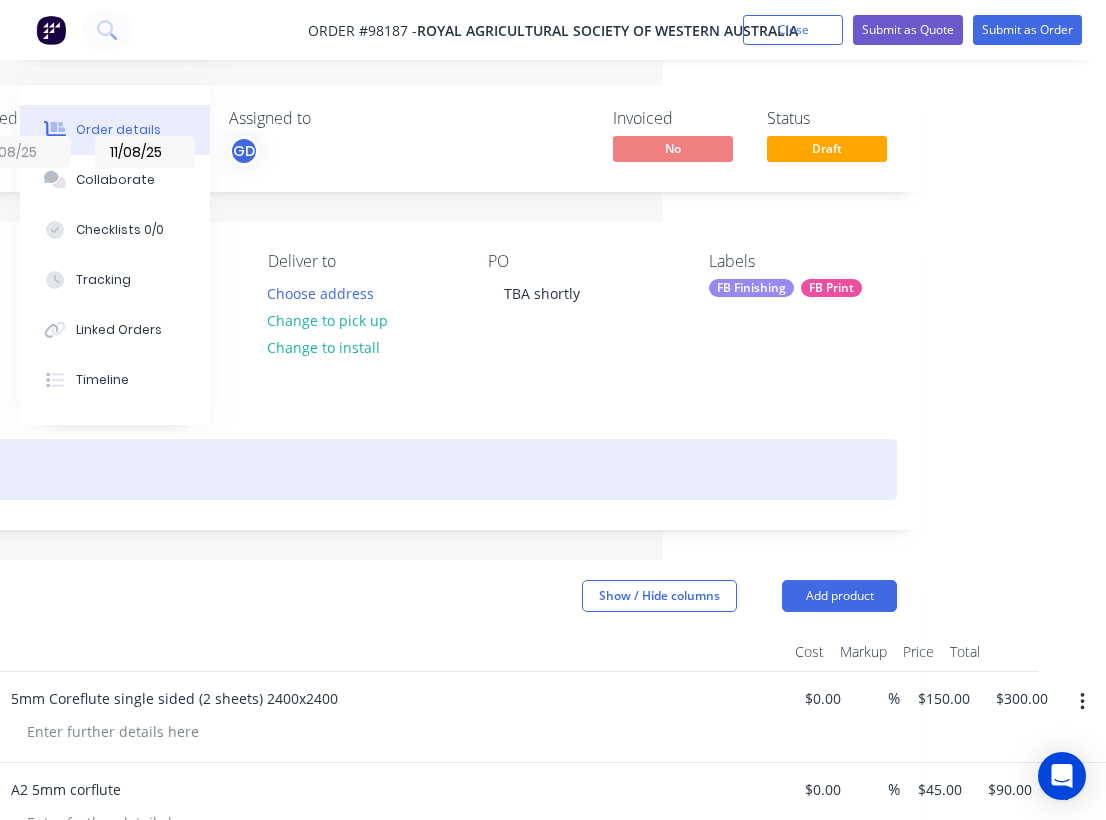 click on "acc, retail, rep GD" at bounding box center (362, 469) 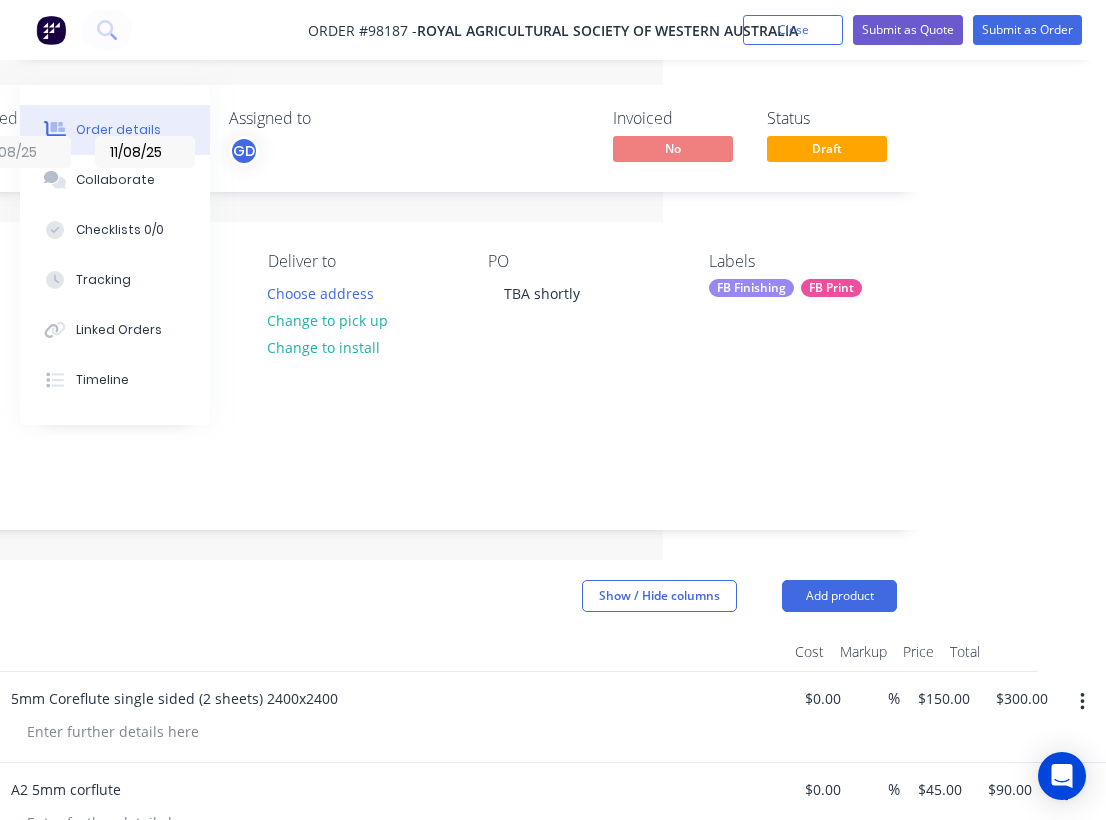 click on "Labels FB Finishing FB Print" at bounding box center (803, 308) 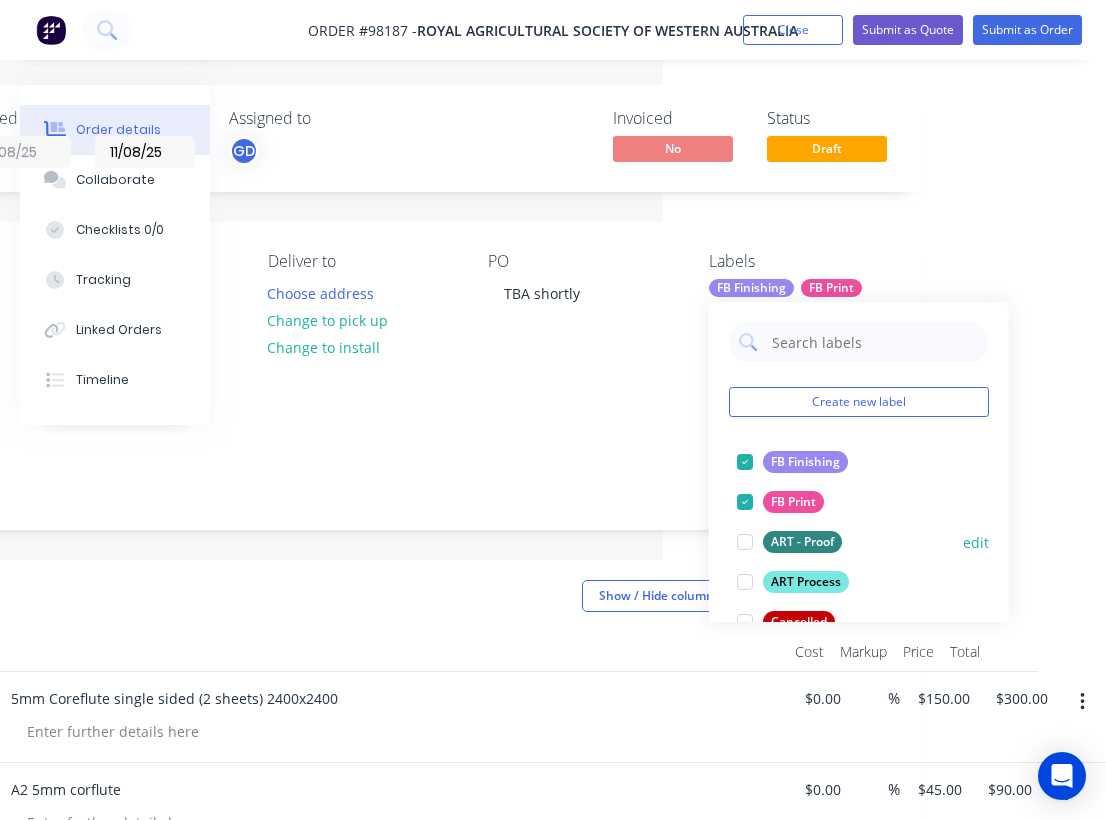 click at bounding box center (745, 542) 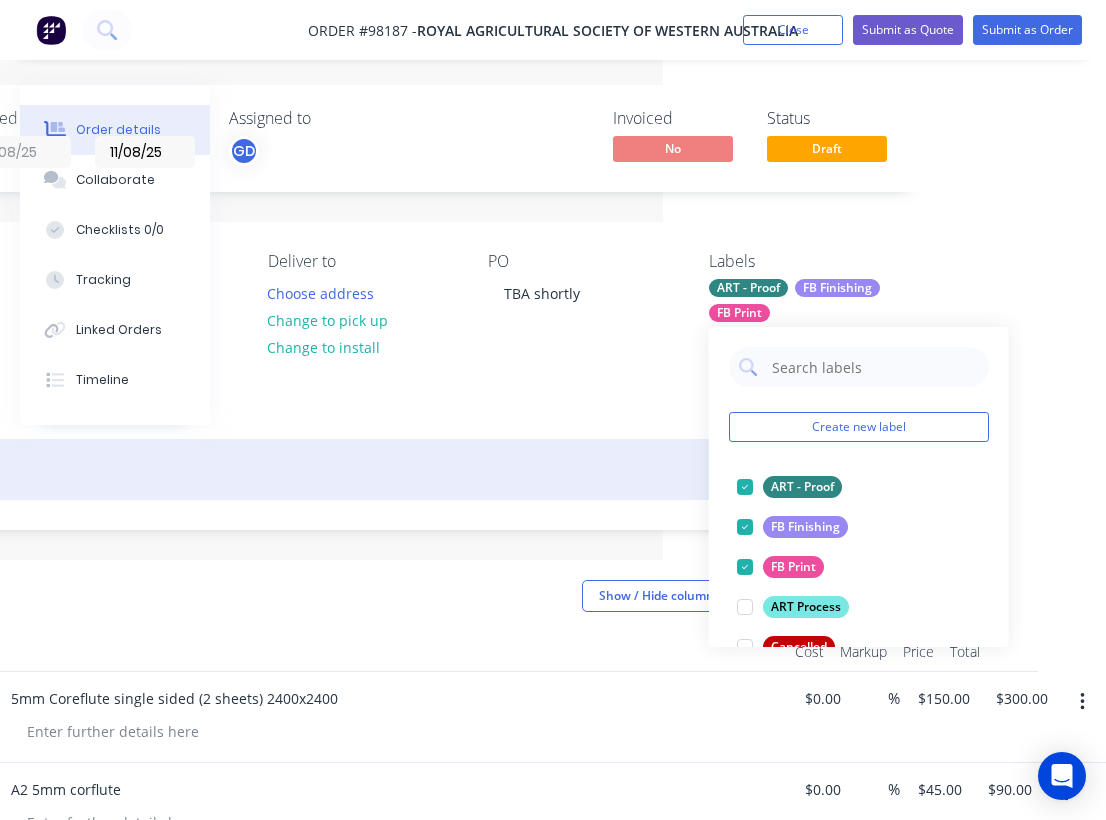 click on "acc, retail, rep GD" at bounding box center [362, 469] 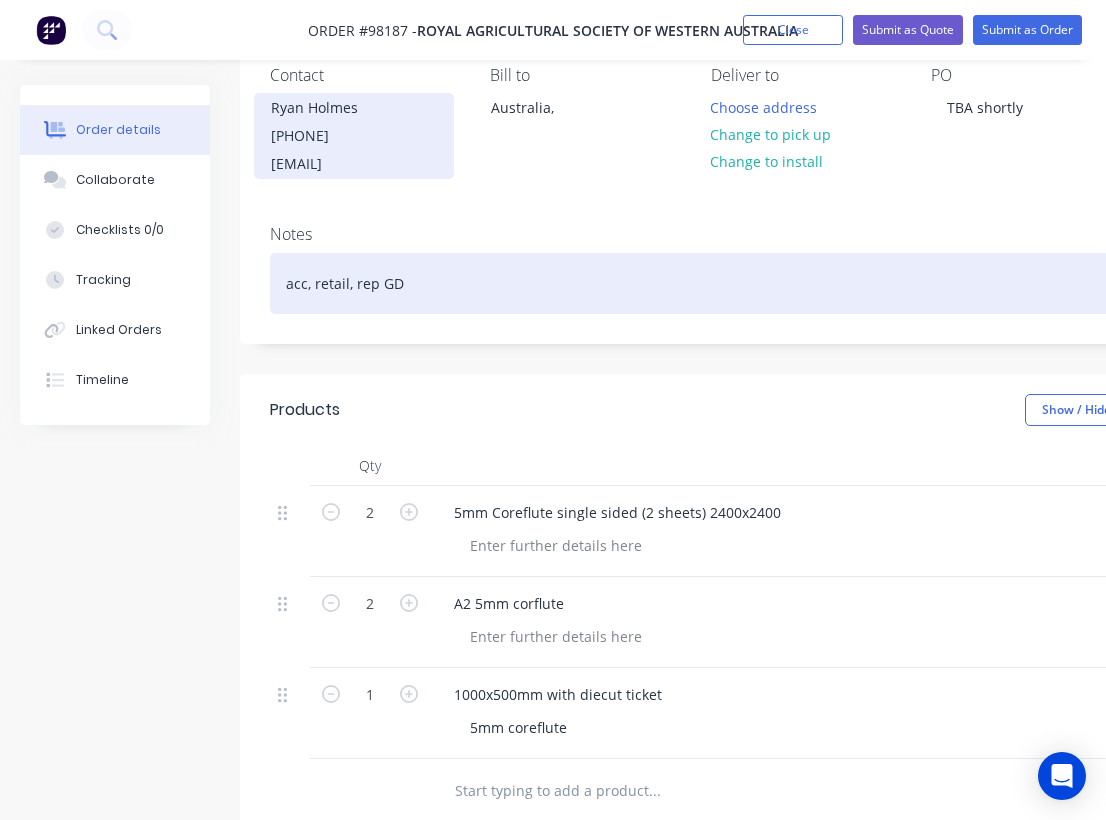scroll, scrollTop: 0, scrollLeft: 0, axis: both 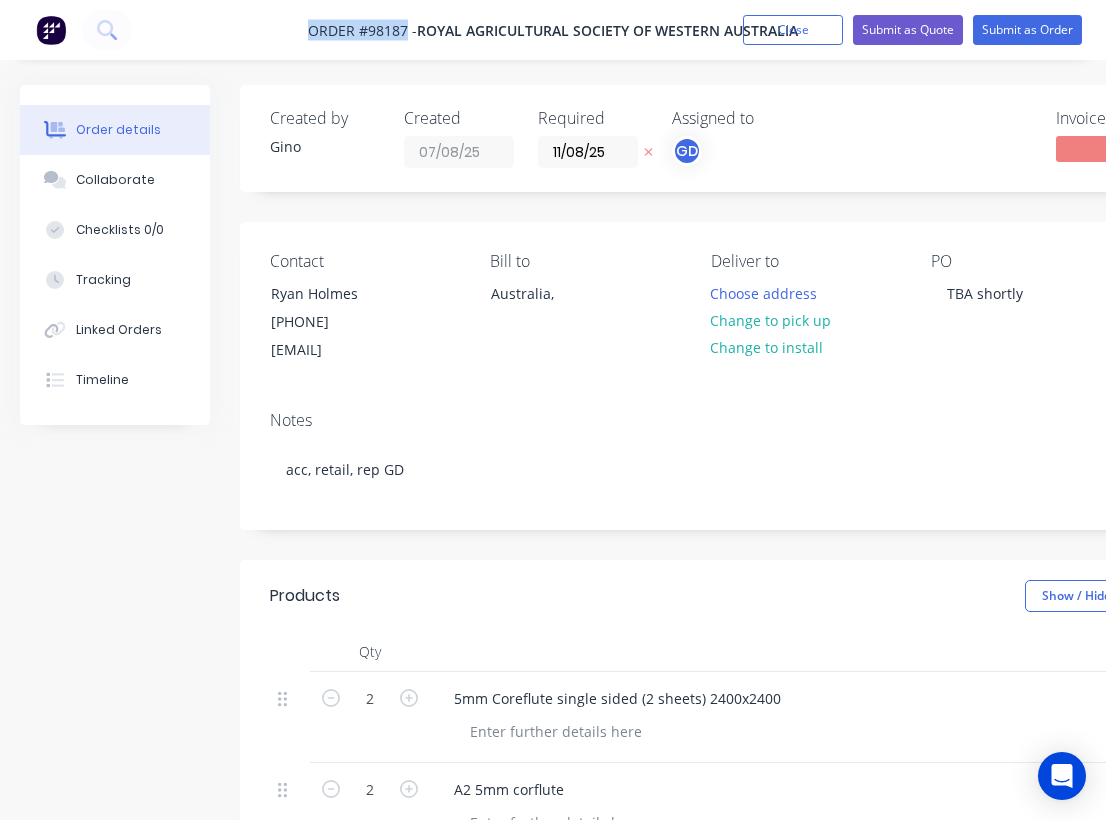 drag, startPoint x: 302, startPoint y: 25, endPoint x: 406, endPoint y: 26, distance: 104.00481 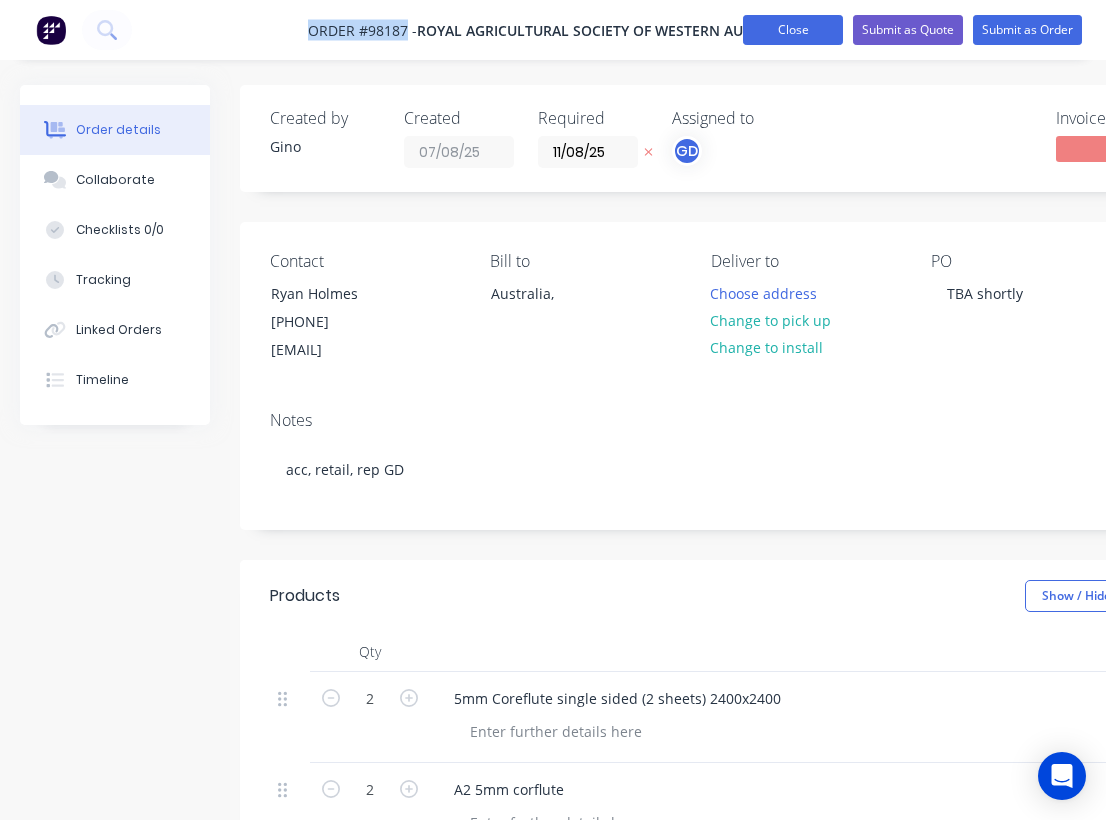 click on "Close" at bounding box center [793, 30] 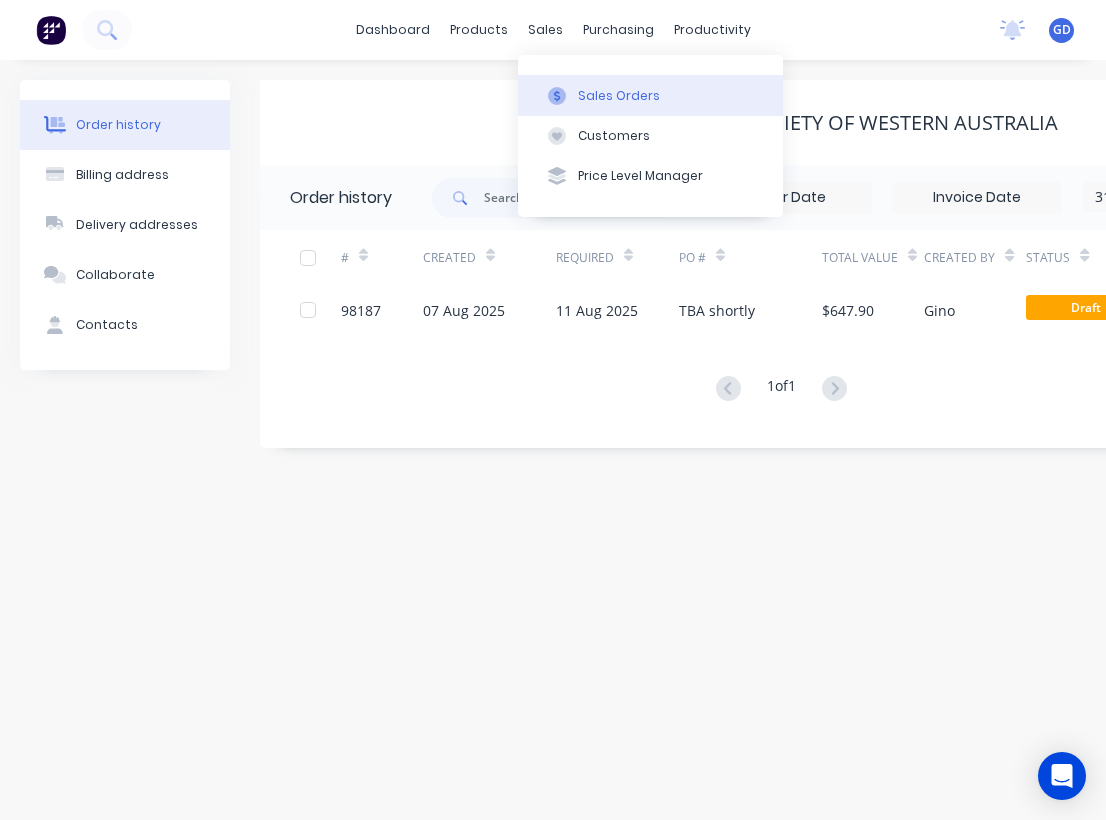 click on "Sales Orders" at bounding box center [619, 96] 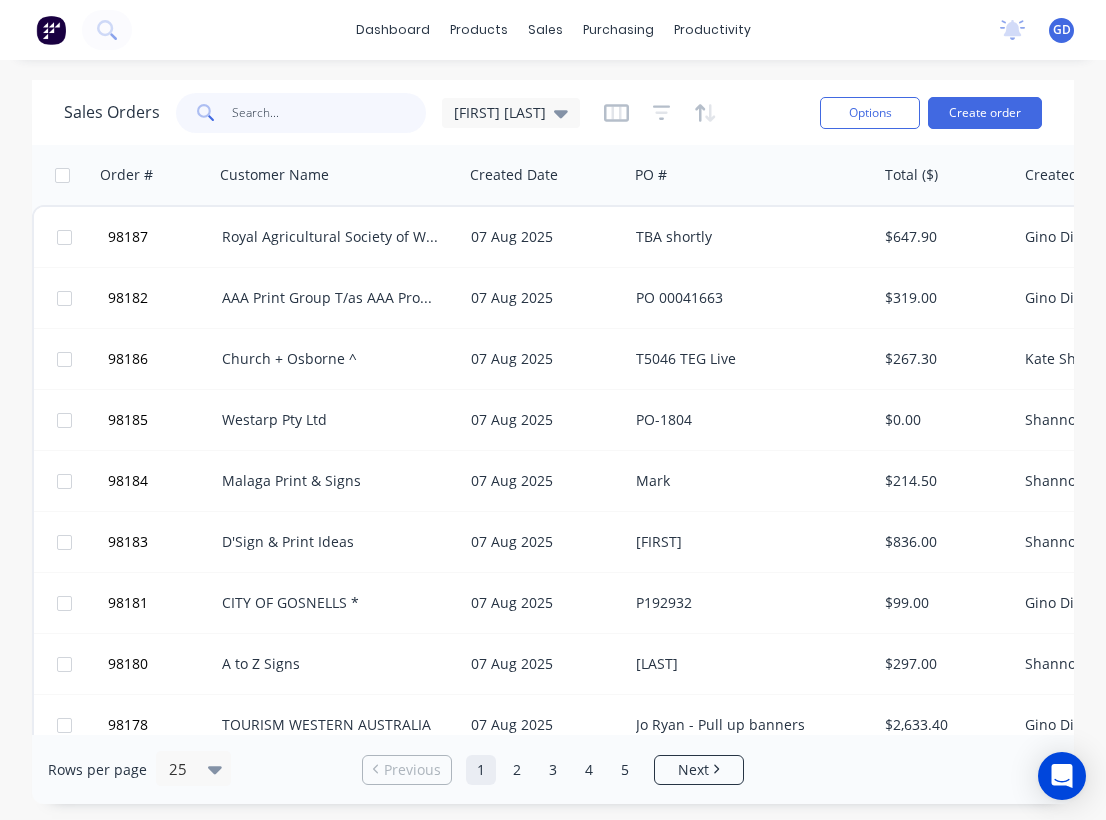 click at bounding box center (329, 113) 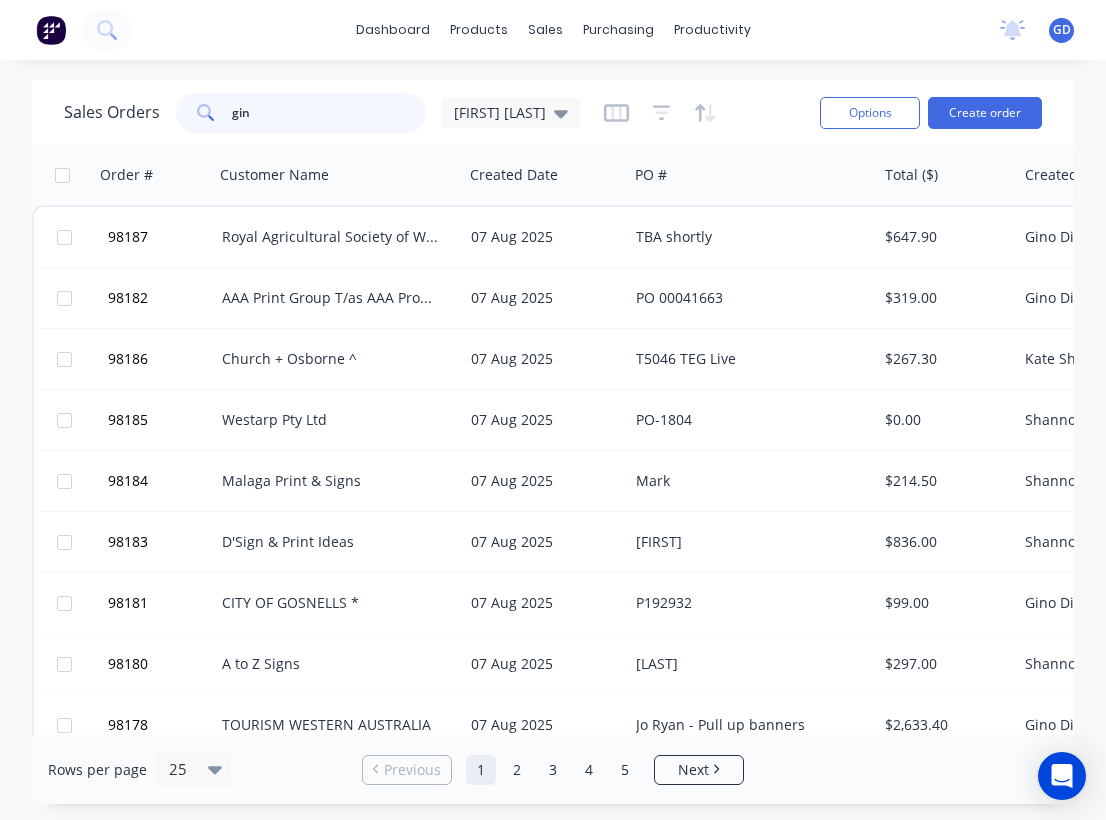 type on "[FIRST]" 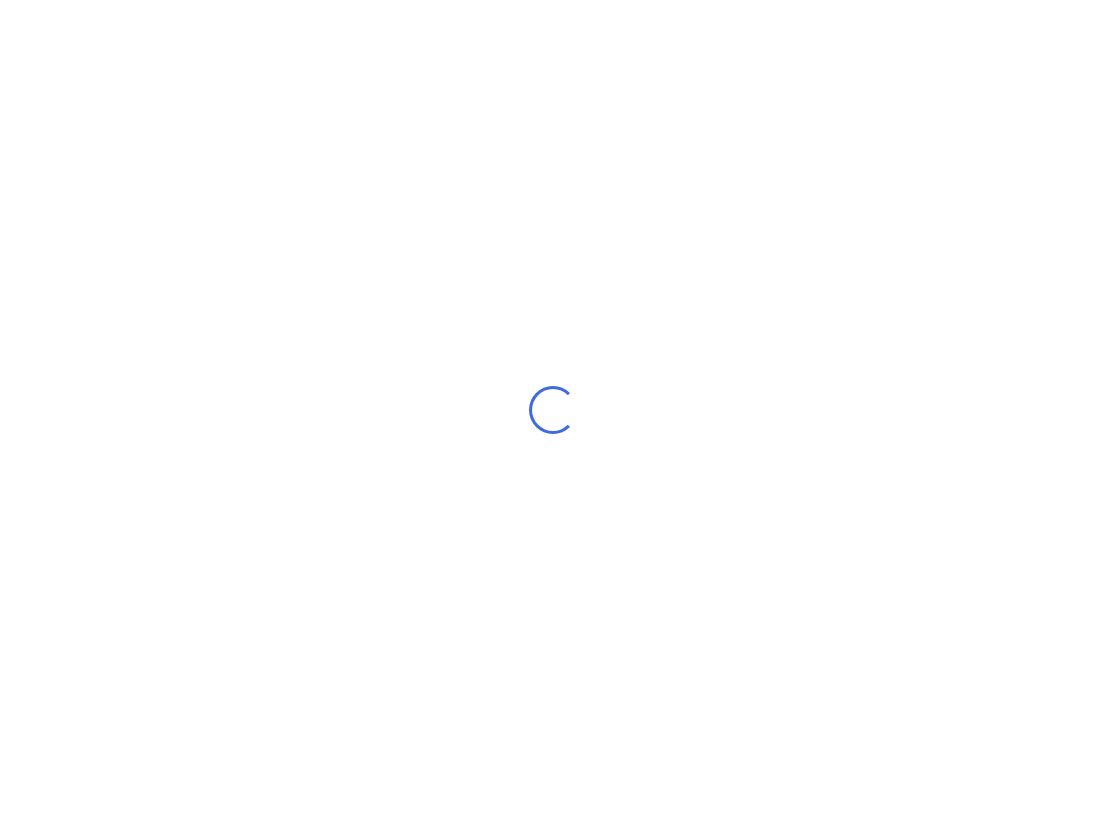 scroll, scrollTop: 0, scrollLeft: 0, axis: both 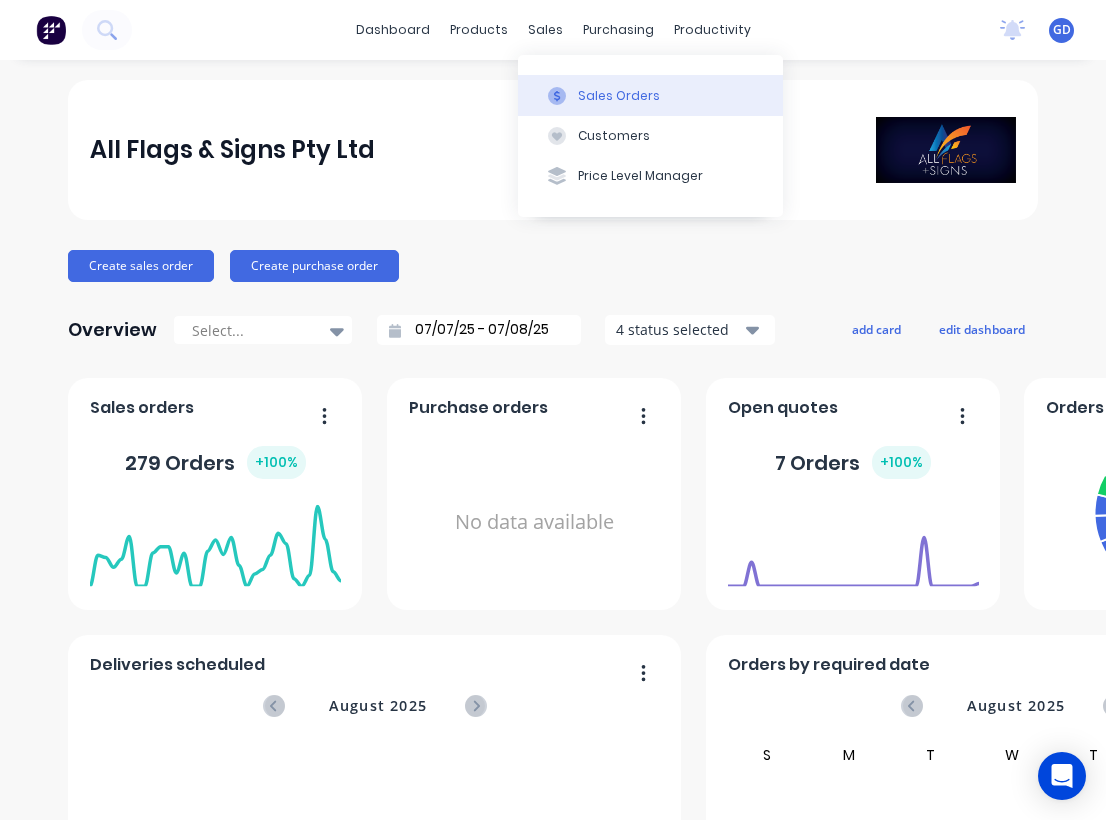 click on "Sales Orders" at bounding box center [619, 96] 